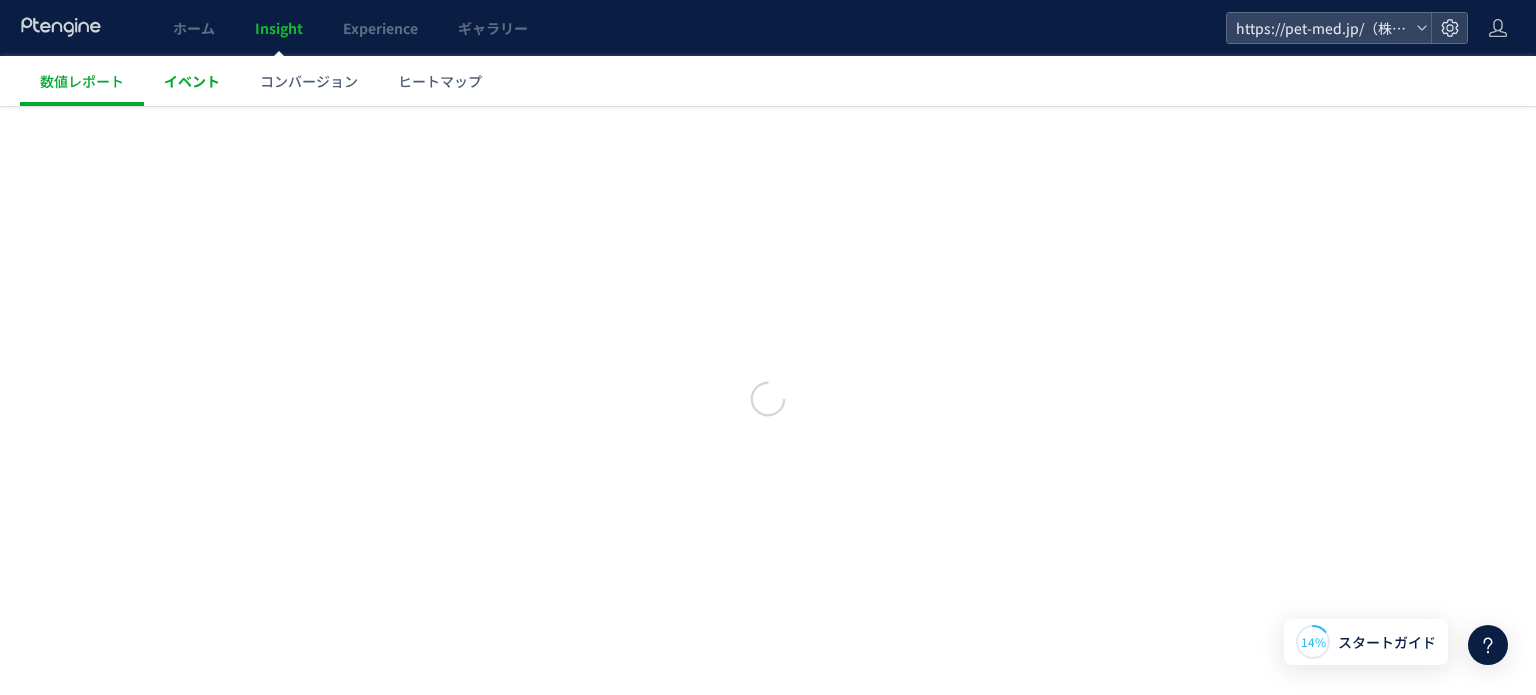 scroll, scrollTop: 0, scrollLeft: 0, axis: both 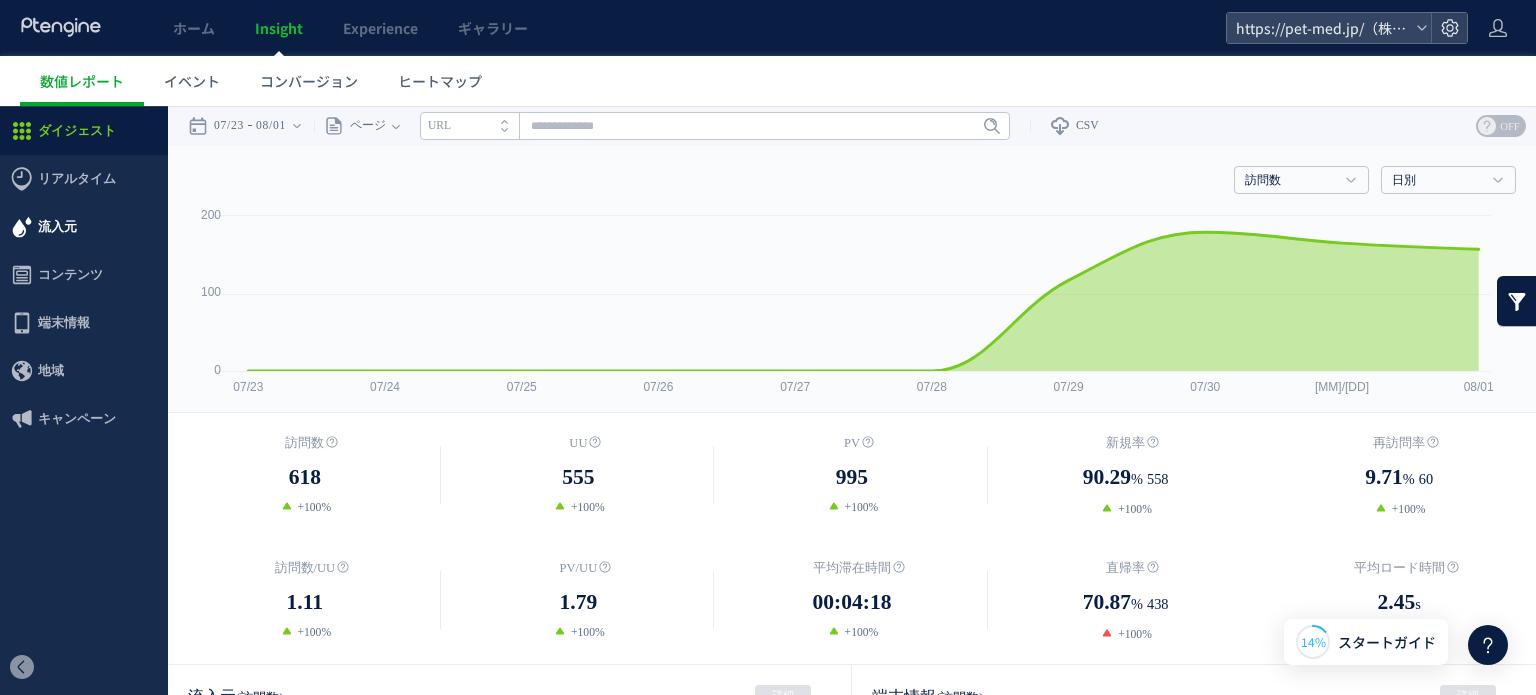 click on "流入元" at bounding box center (57, 227) 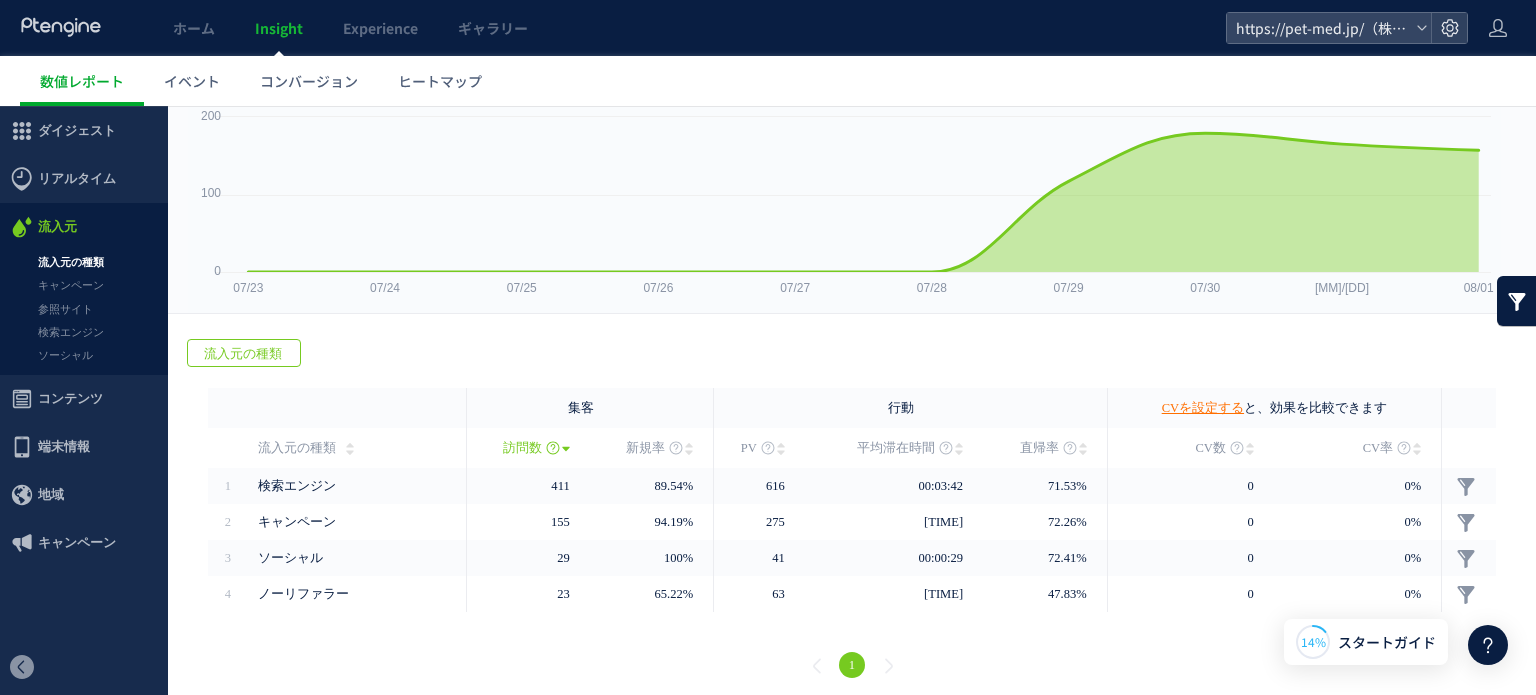 scroll, scrollTop: 100, scrollLeft: 0, axis: vertical 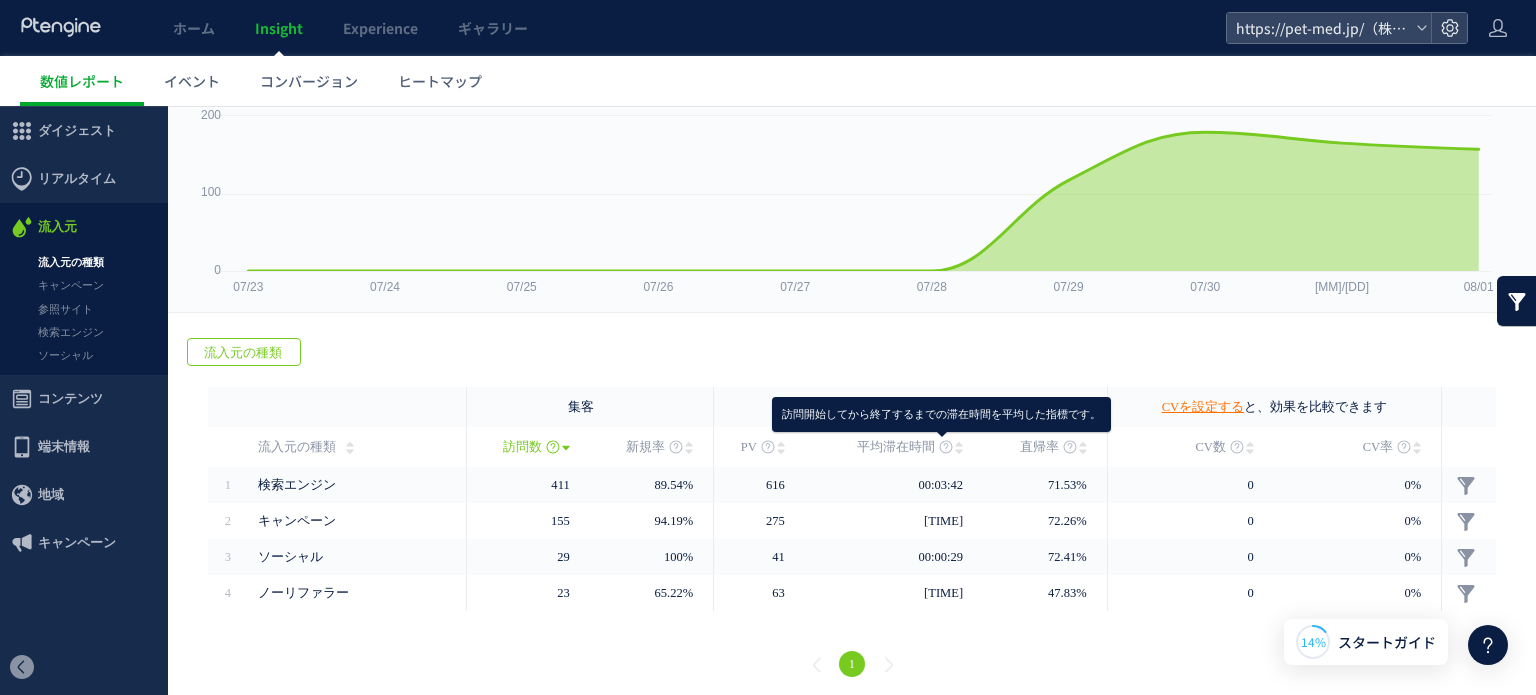 click 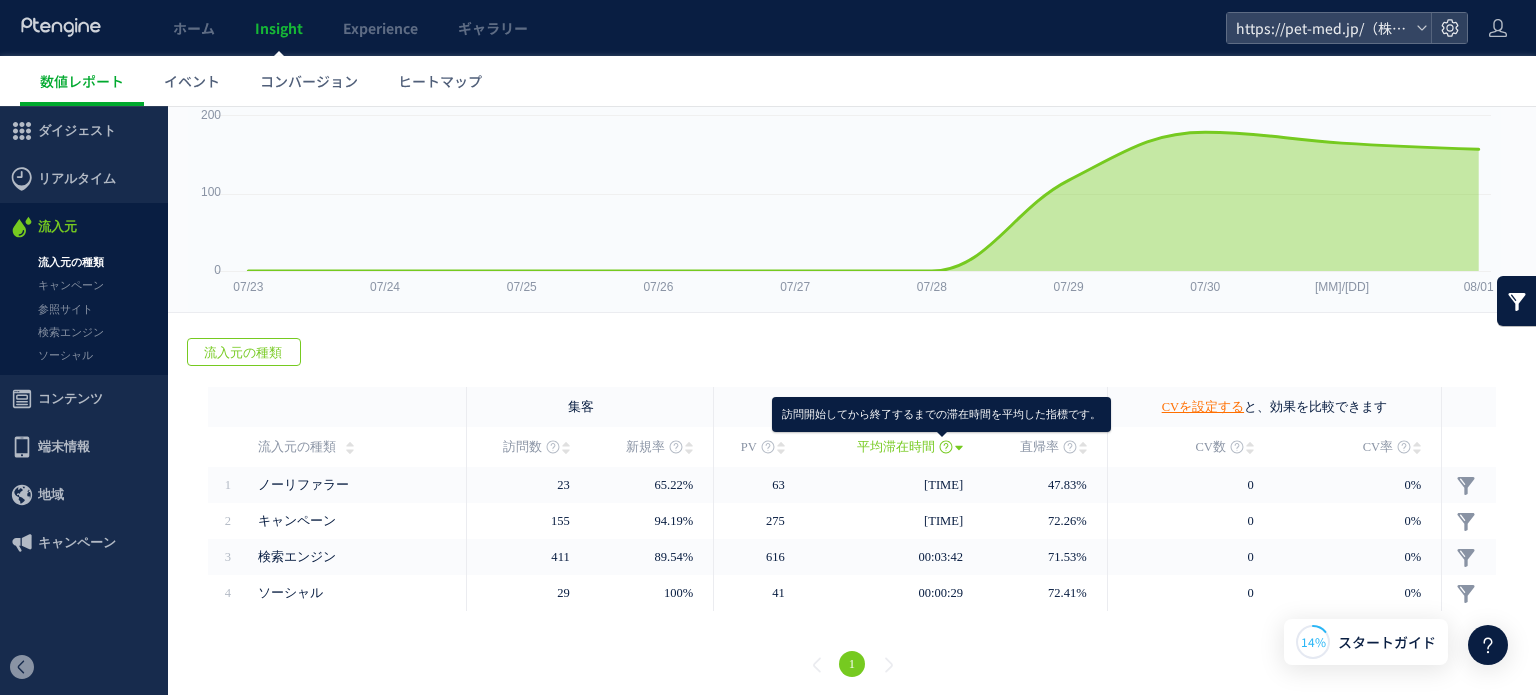 click 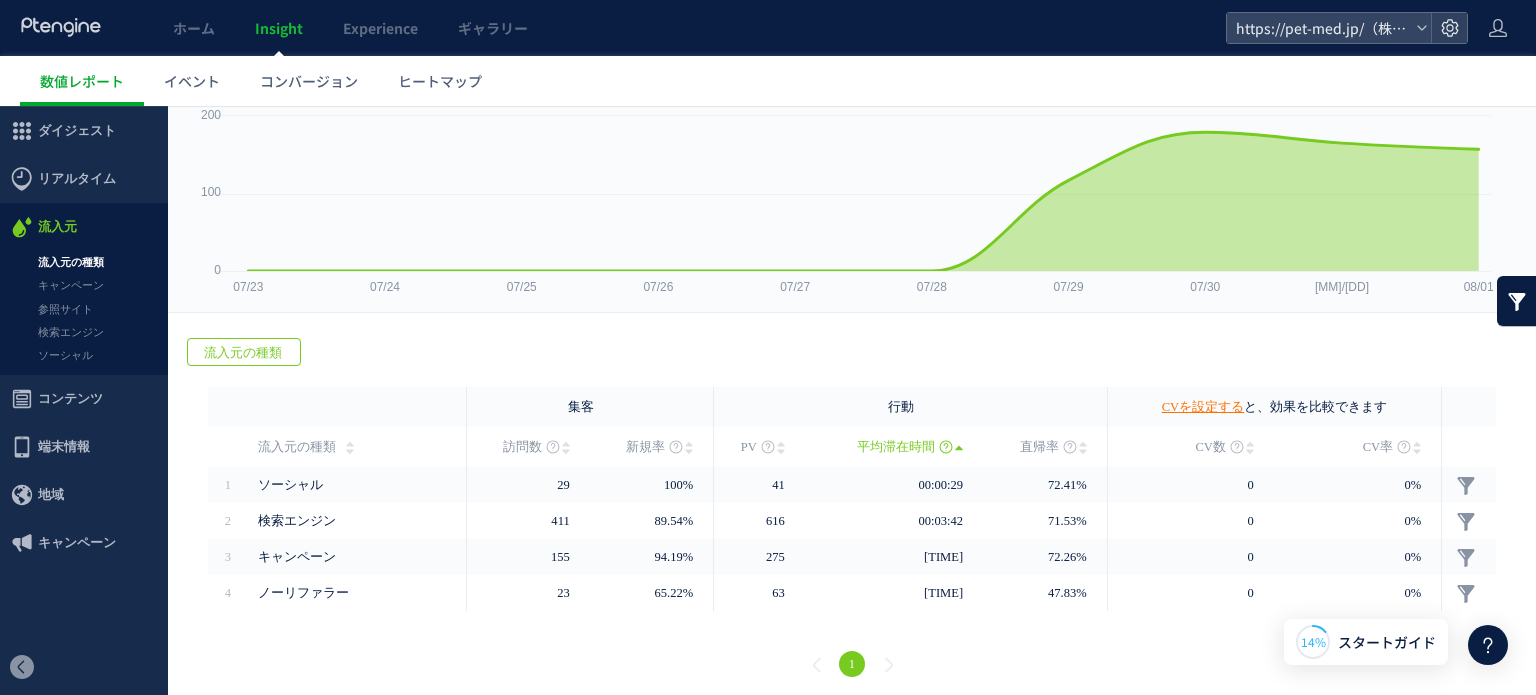 click on "平均滞在時間" at bounding box center (910, 447) 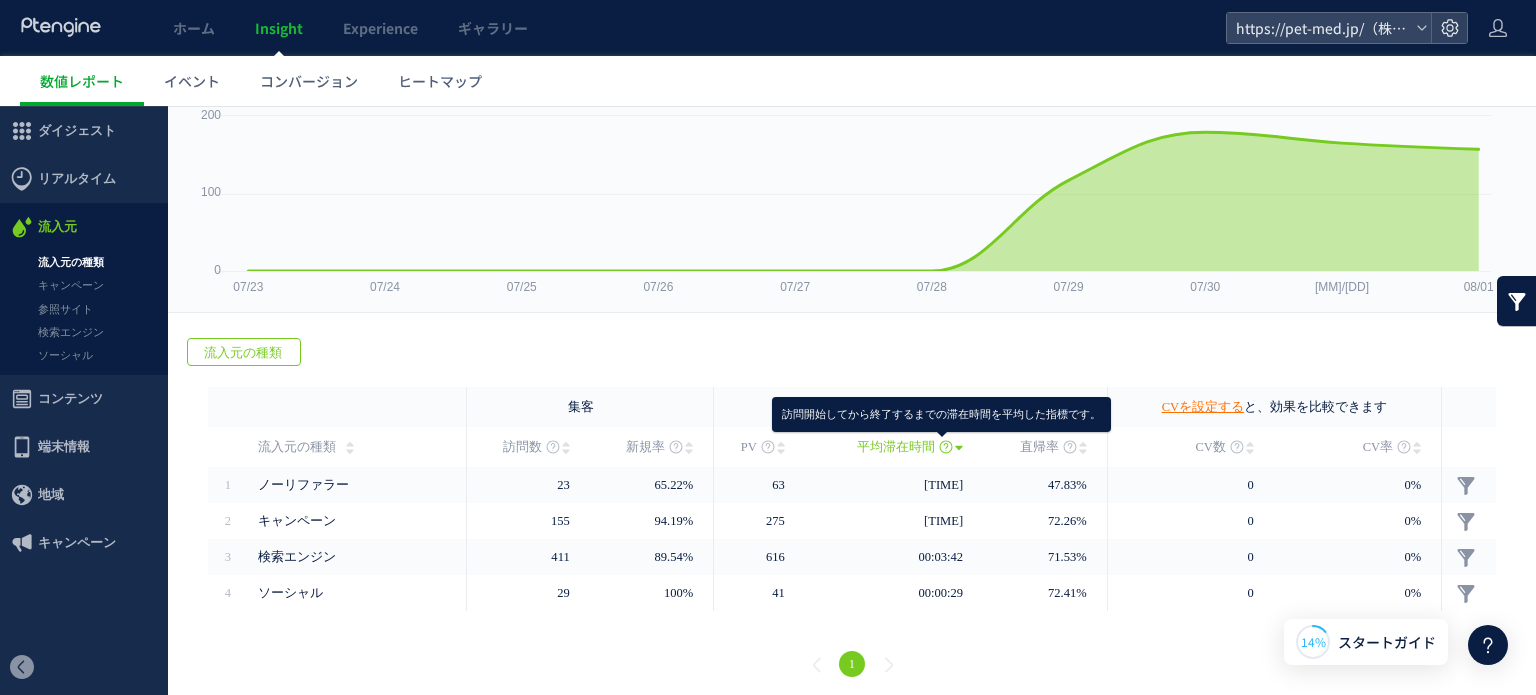 click 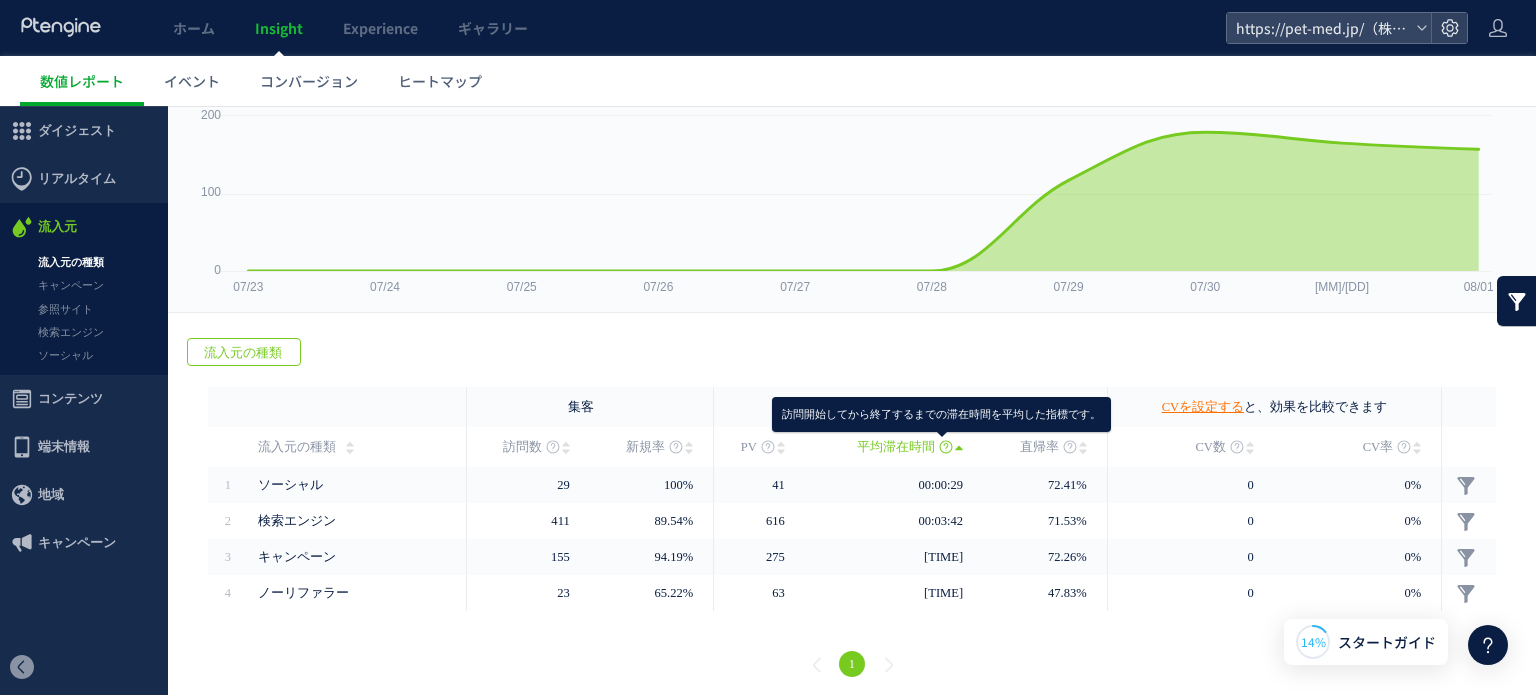 click 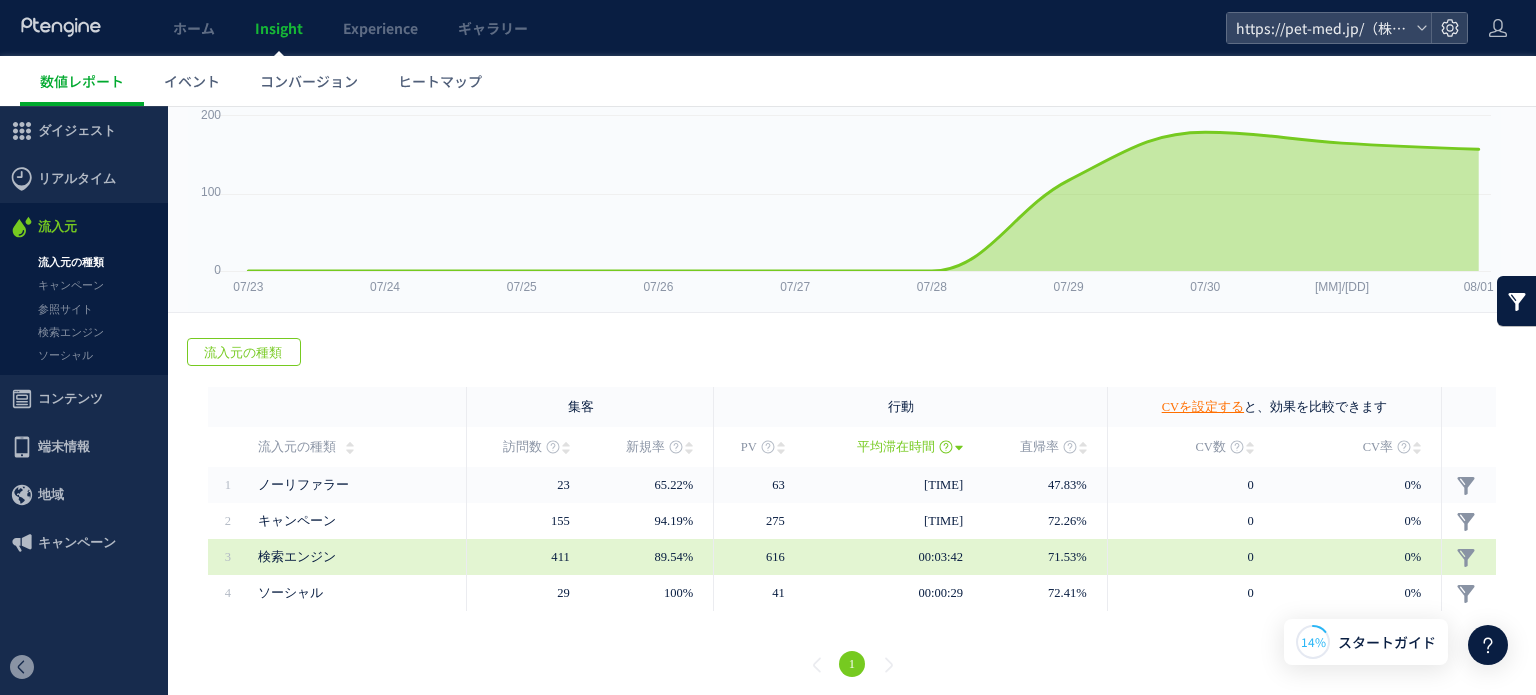 scroll, scrollTop: 107, scrollLeft: 0, axis: vertical 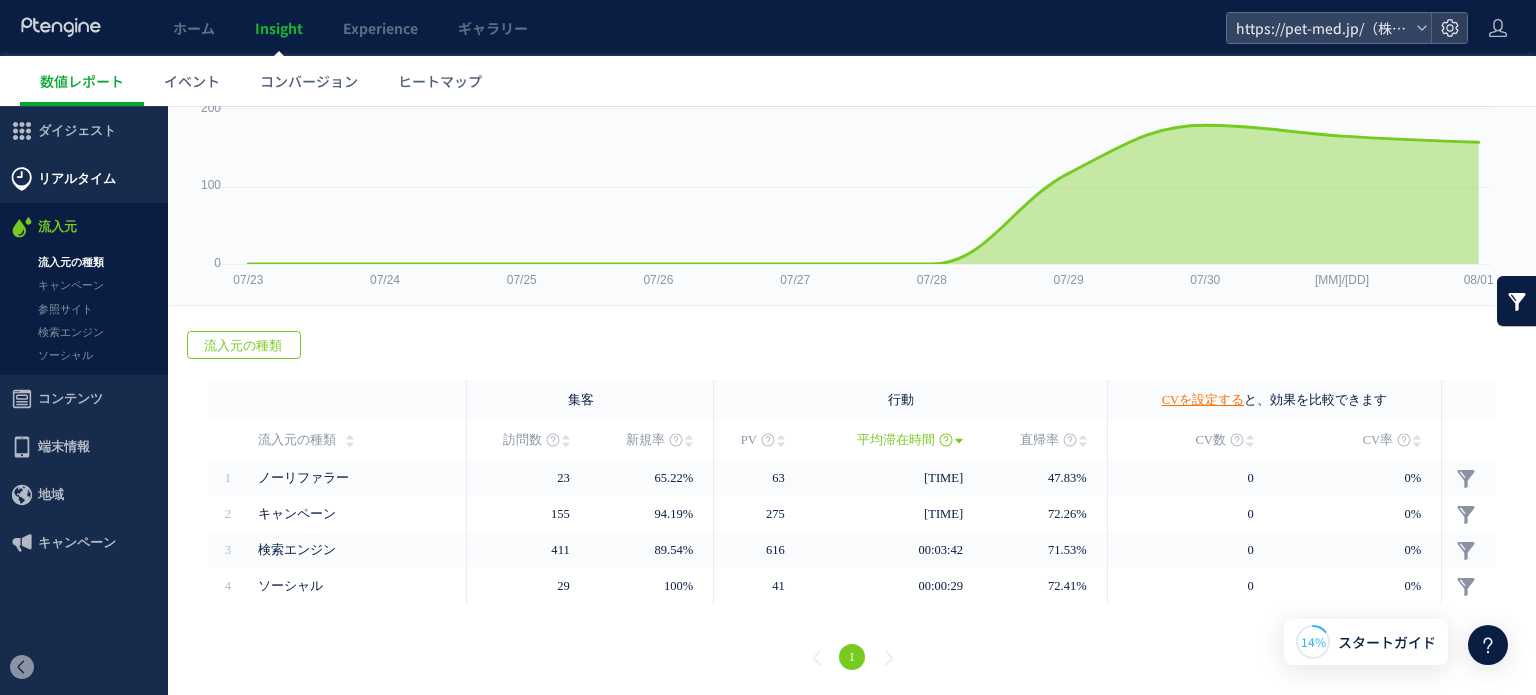 click on "リアルタイム" at bounding box center (77, 179) 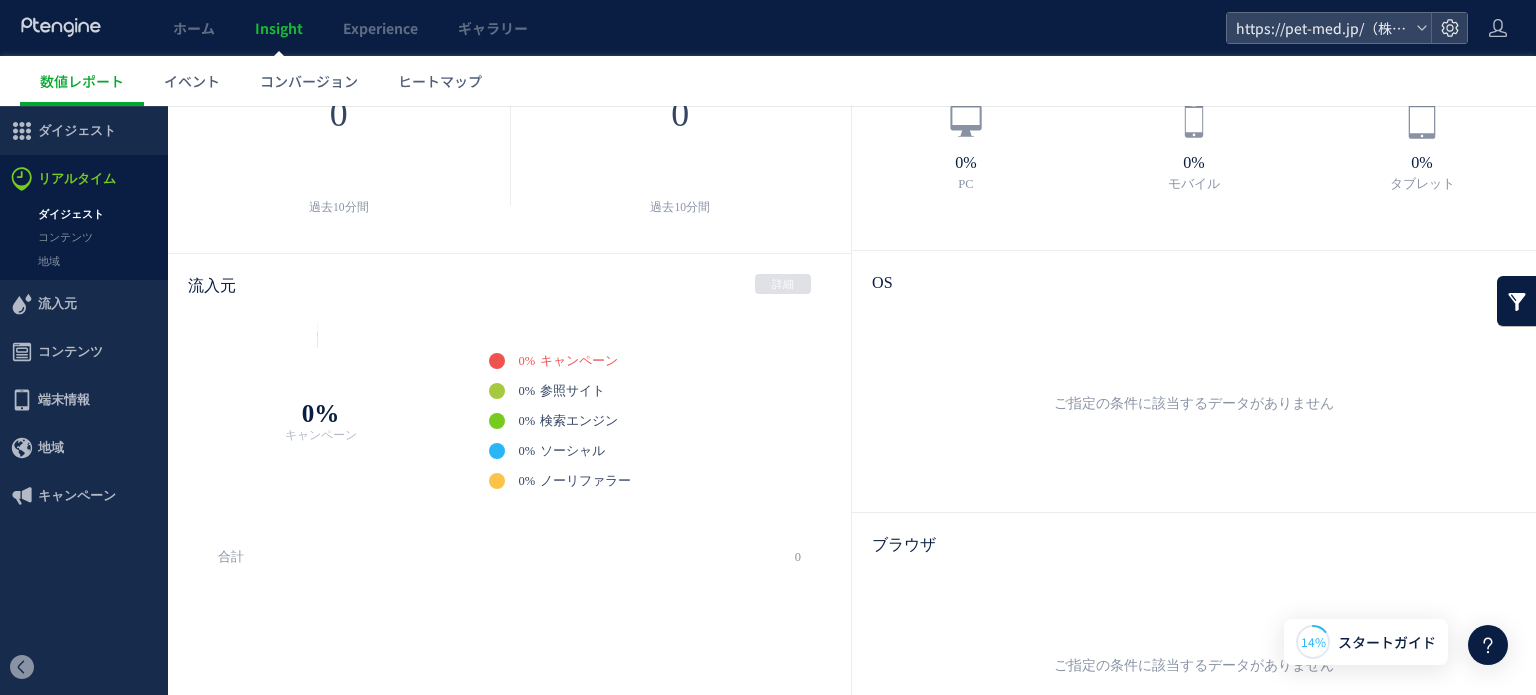 scroll, scrollTop: 0, scrollLeft: 0, axis: both 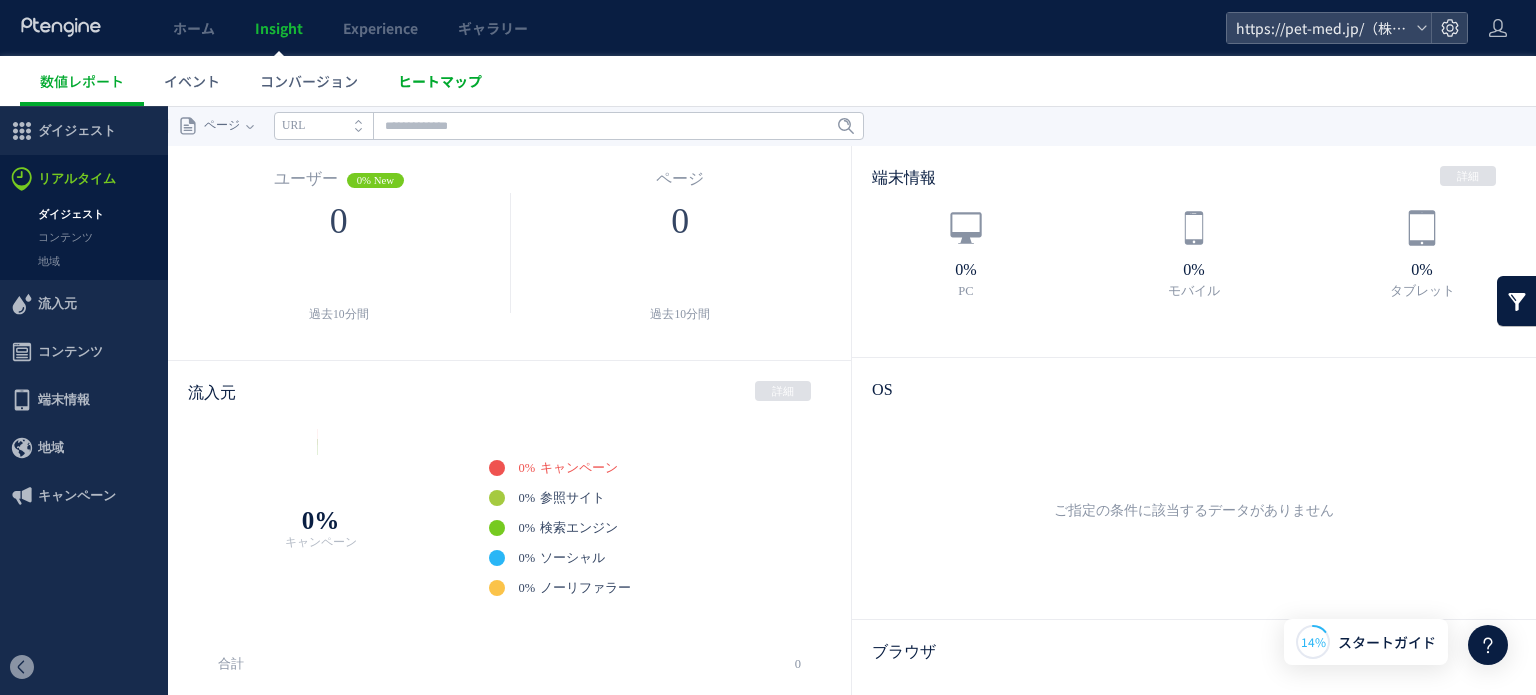 click on "ヒートマップ" at bounding box center (440, 81) 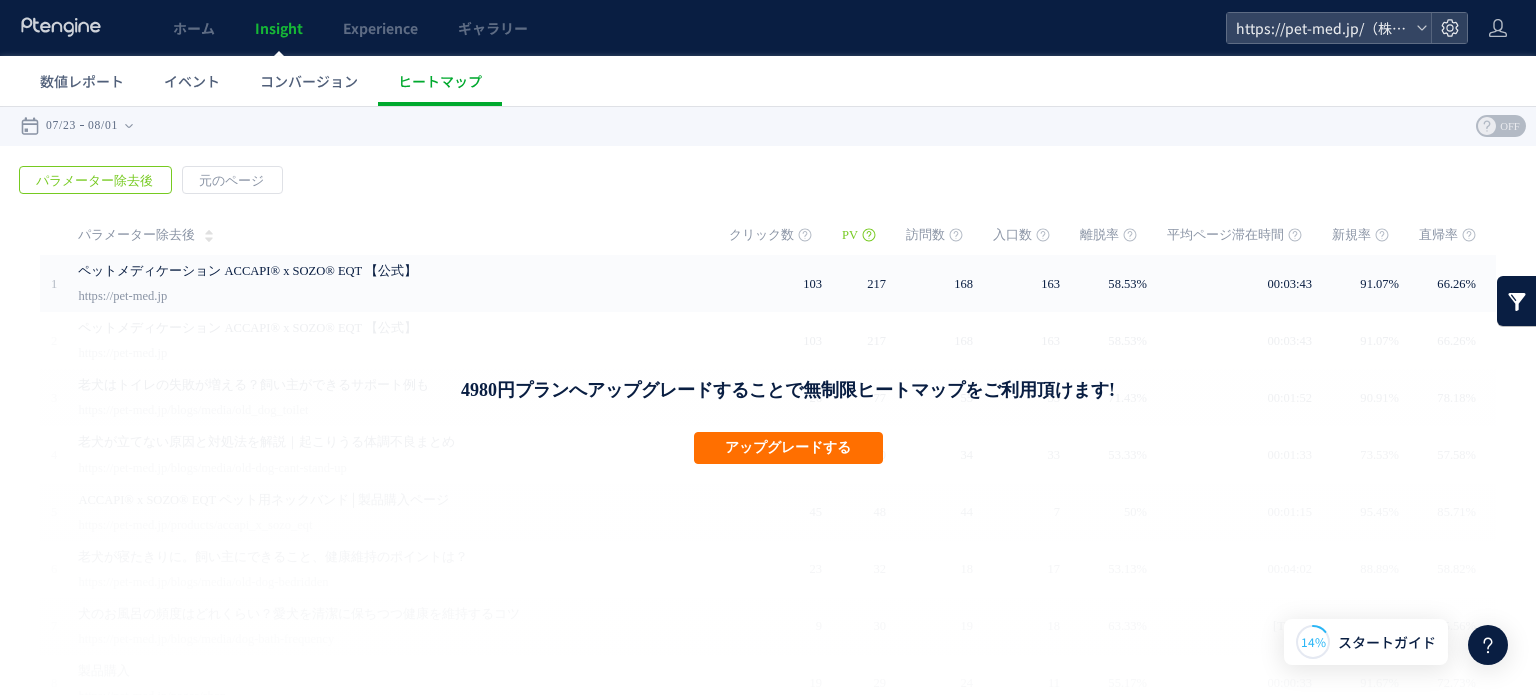 click on "平均ページ滞在時間" at bounding box center (1239, 235) 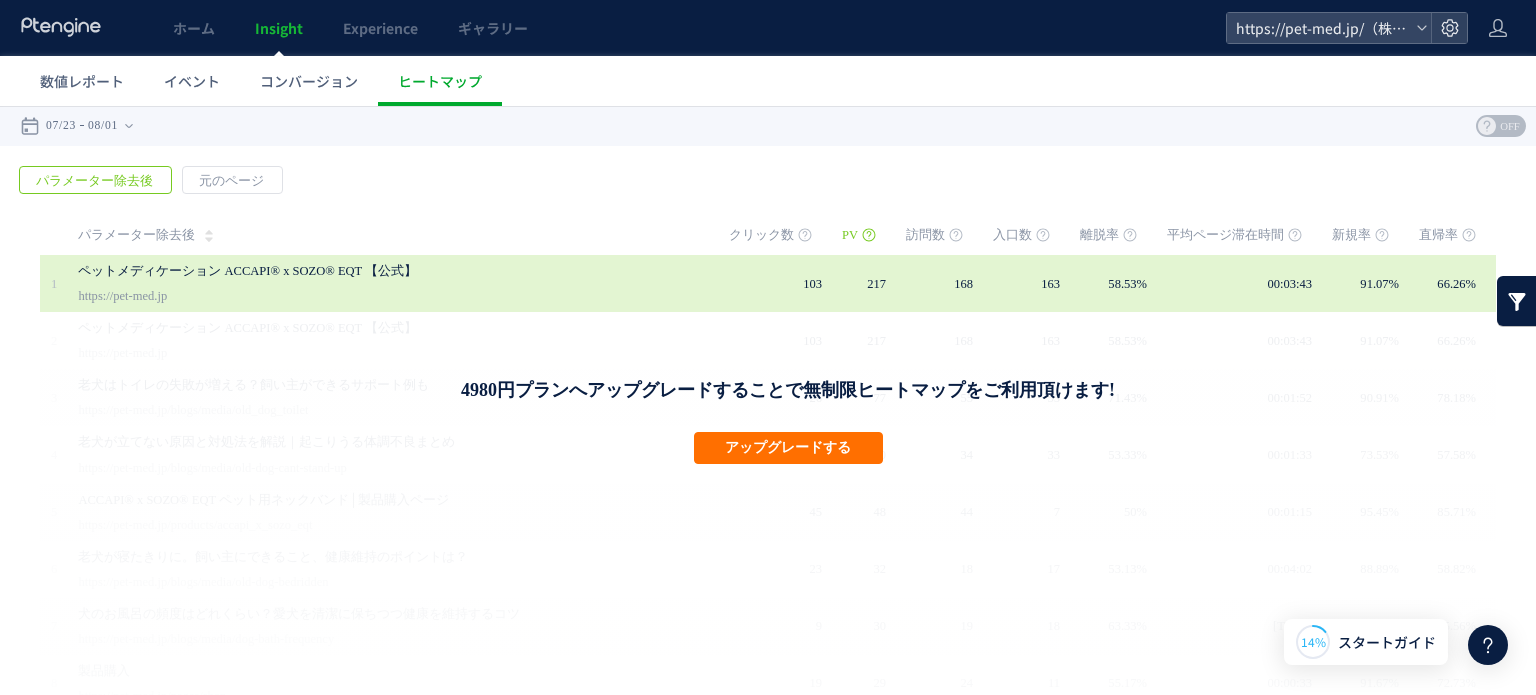 click on "00:03:43" at bounding box center [1289, 284] 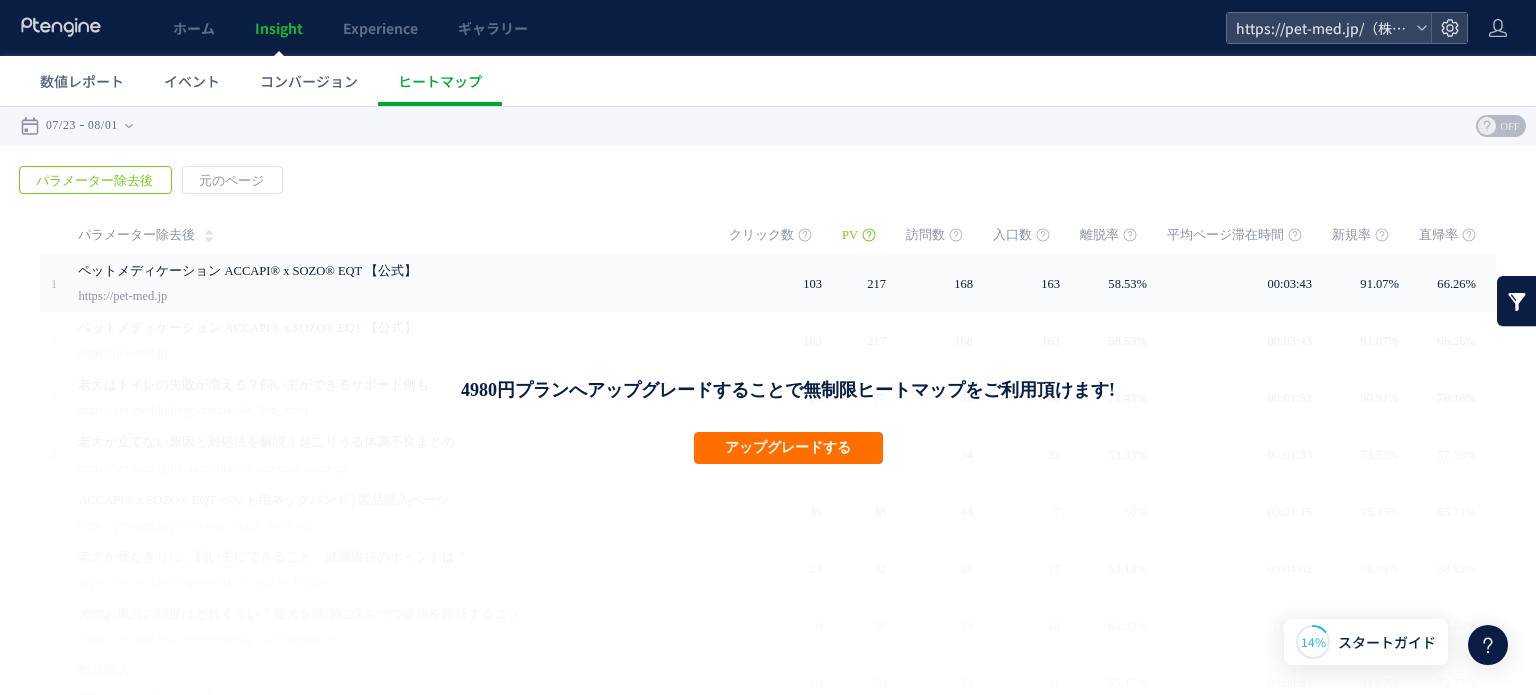click 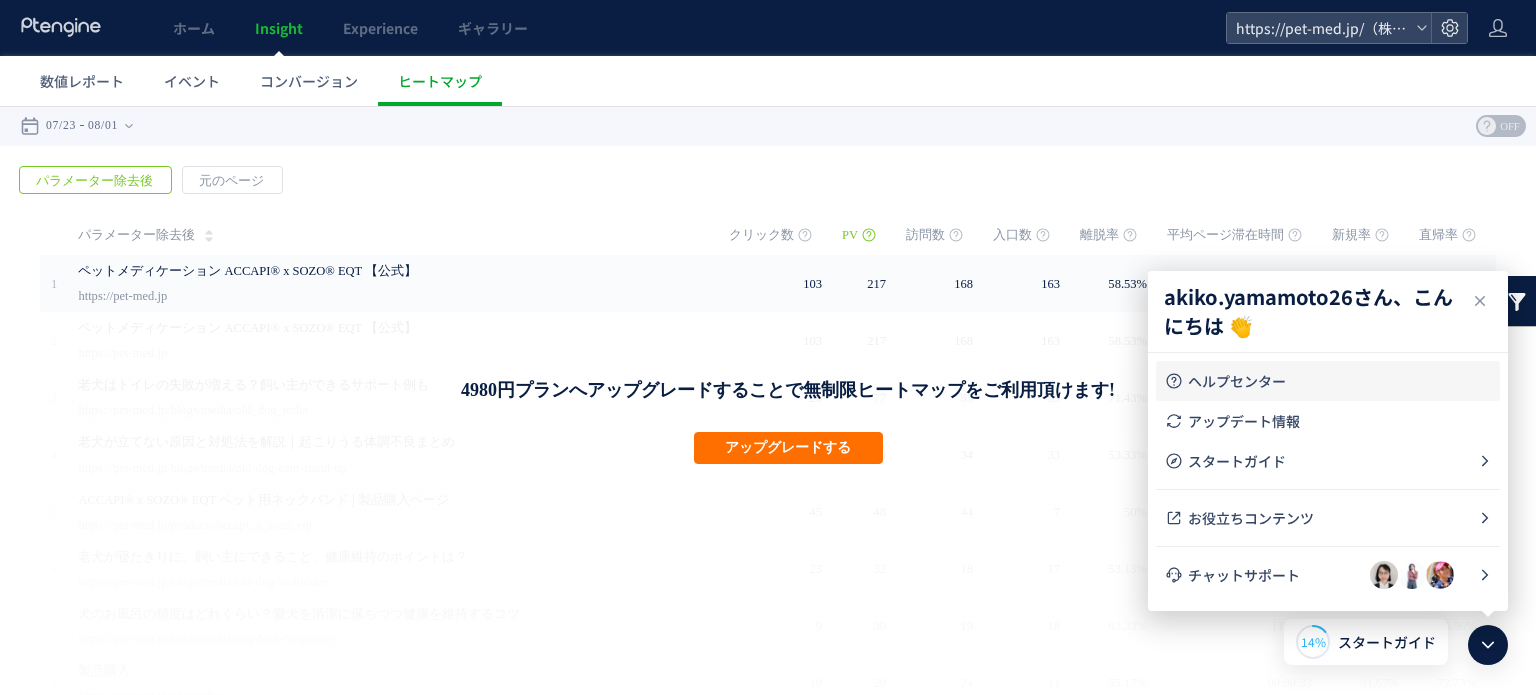 click on "ヘルプセンター" at bounding box center (1340, 381) 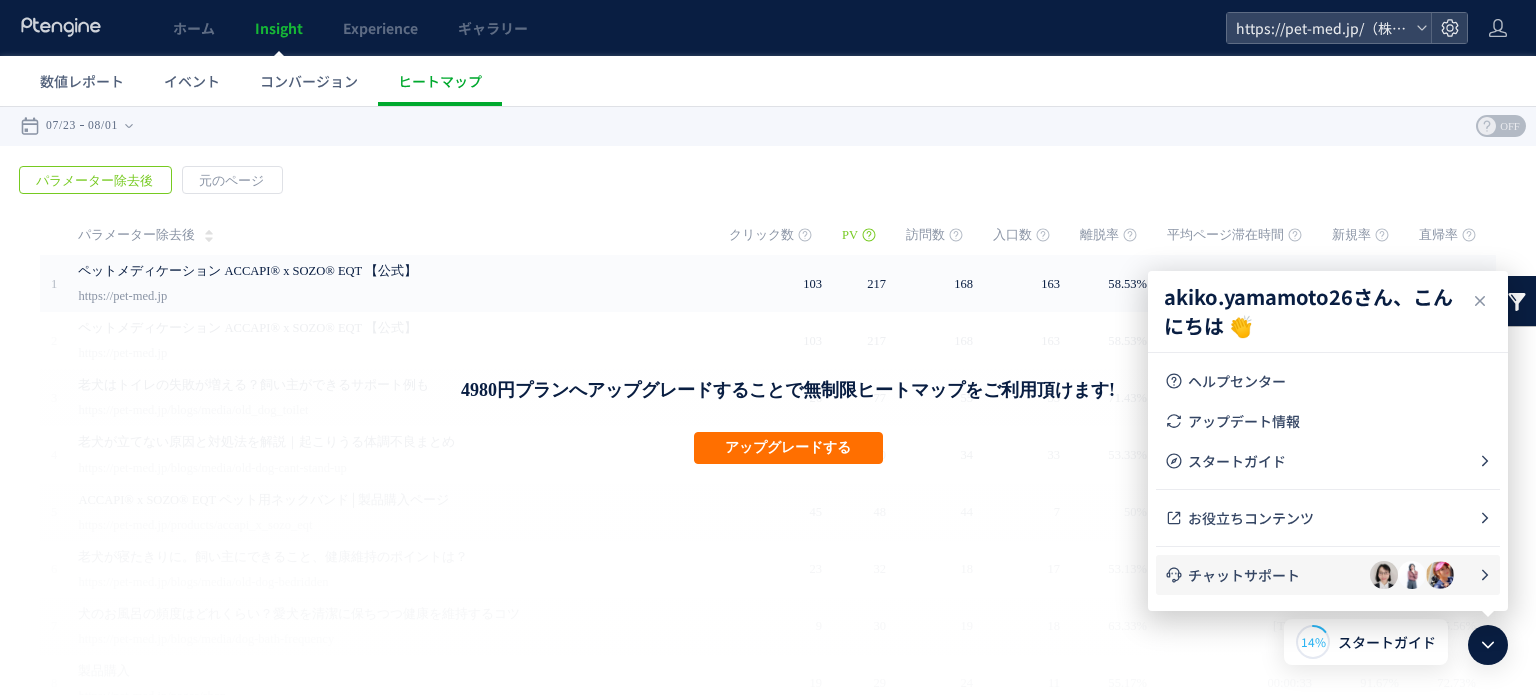 click on "チャットサポート" at bounding box center [1279, 575] 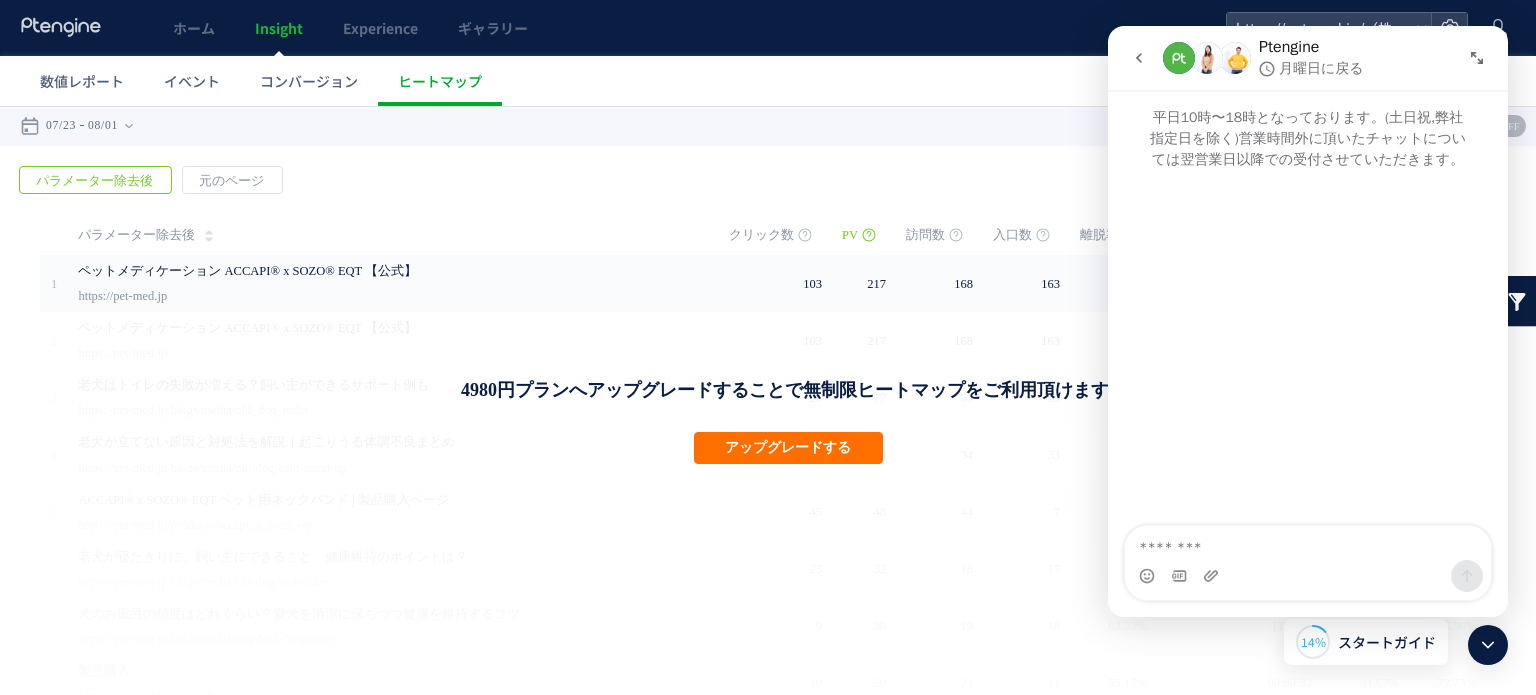 scroll, scrollTop: 0, scrollLeft: 0, axis: both 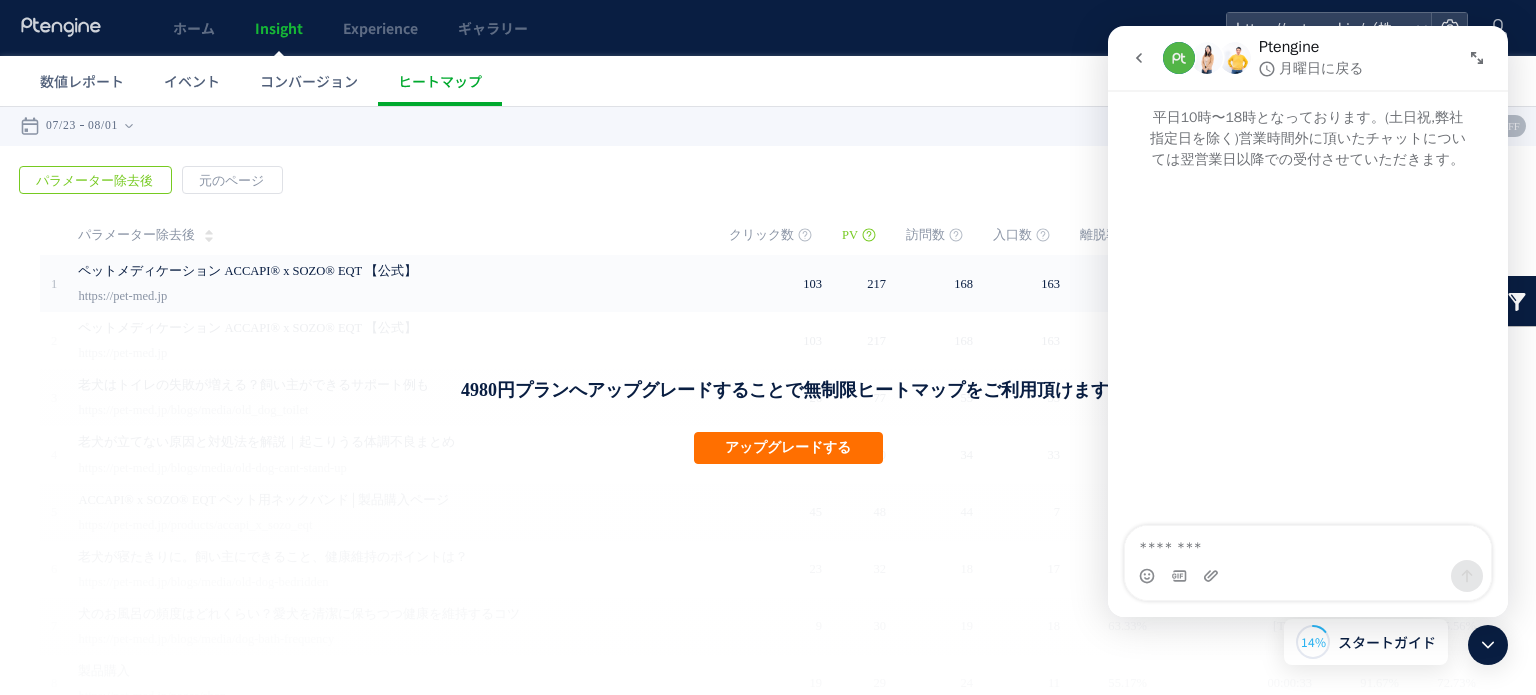 click at bounding box center (1308, 543) 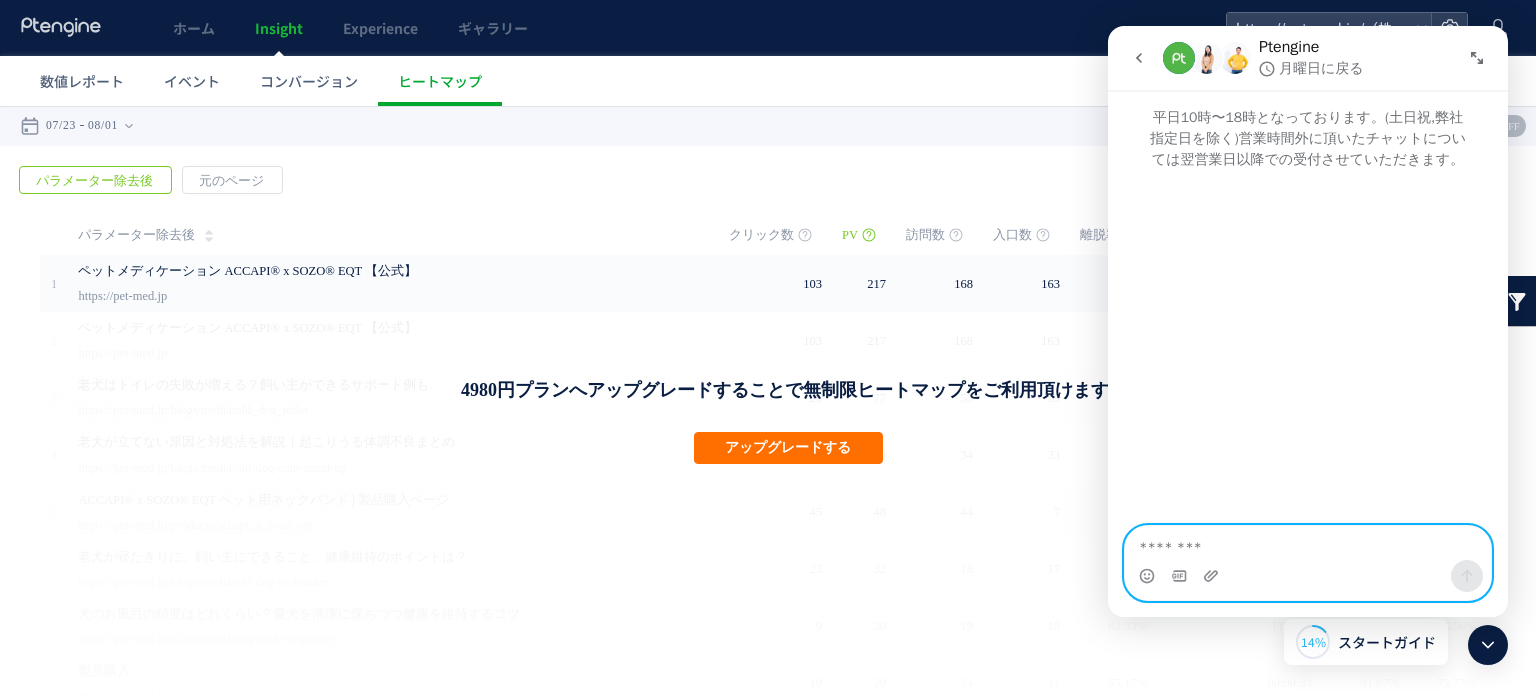 click at bounding box center [1308, 543] 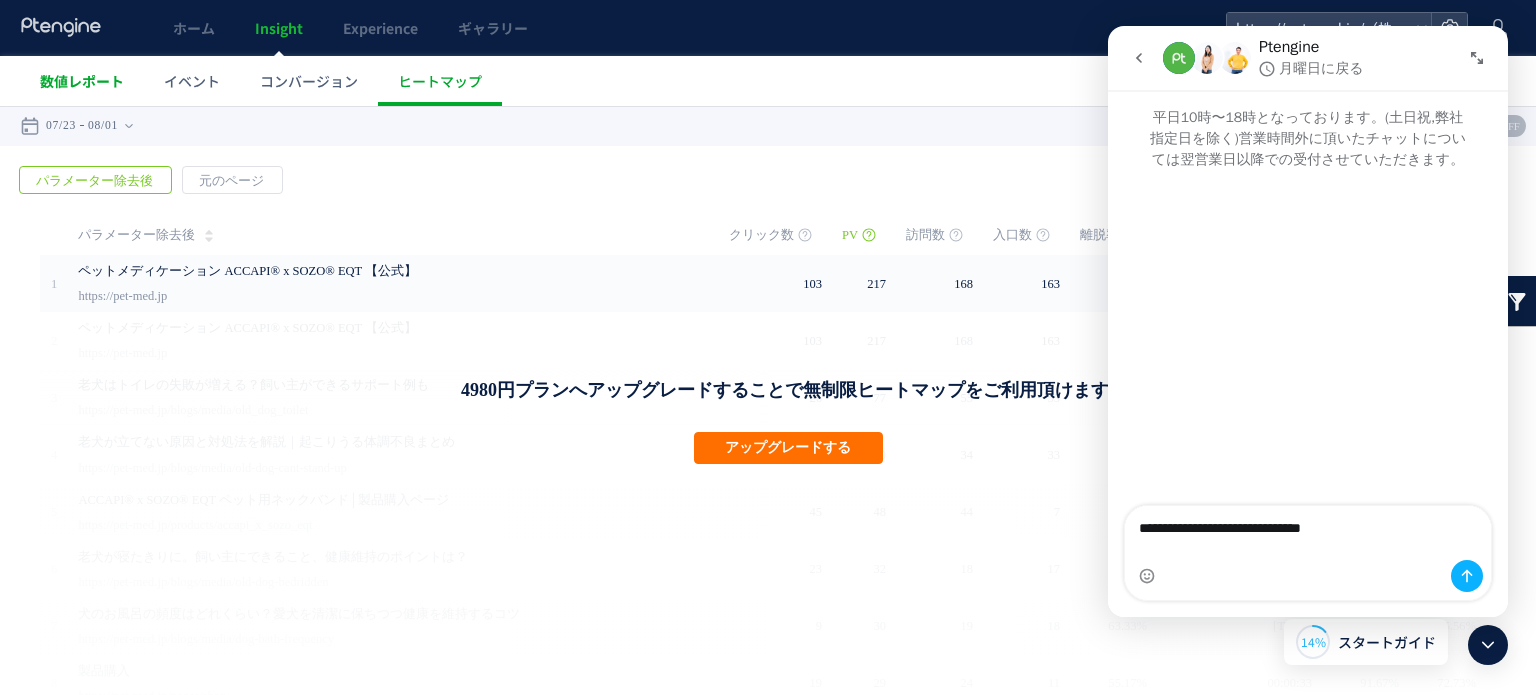 click on "数値レポート" at bounding box center [82, 81] 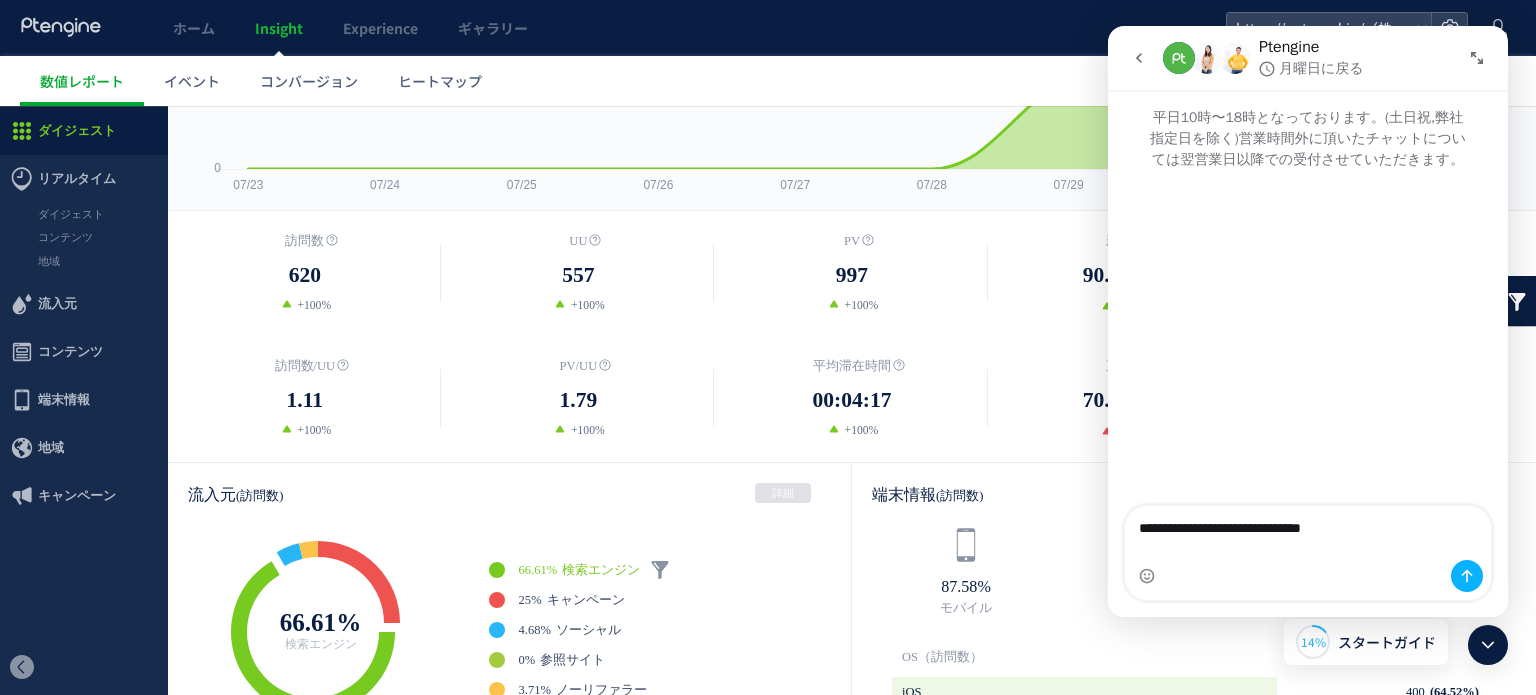 scroll, scrollTop: 203, scrollLeft: 0, axis: vertical 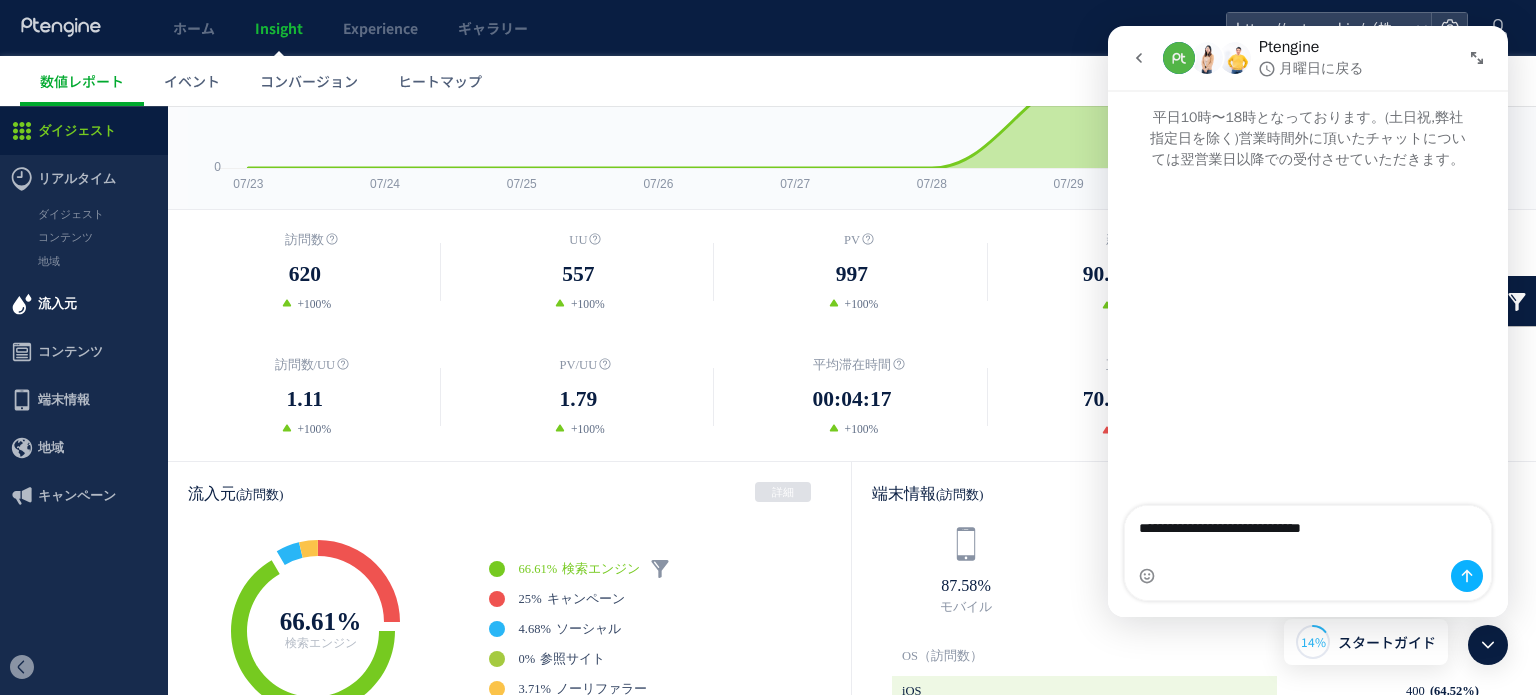 click on "流入元" at bounding box center (57, 304) 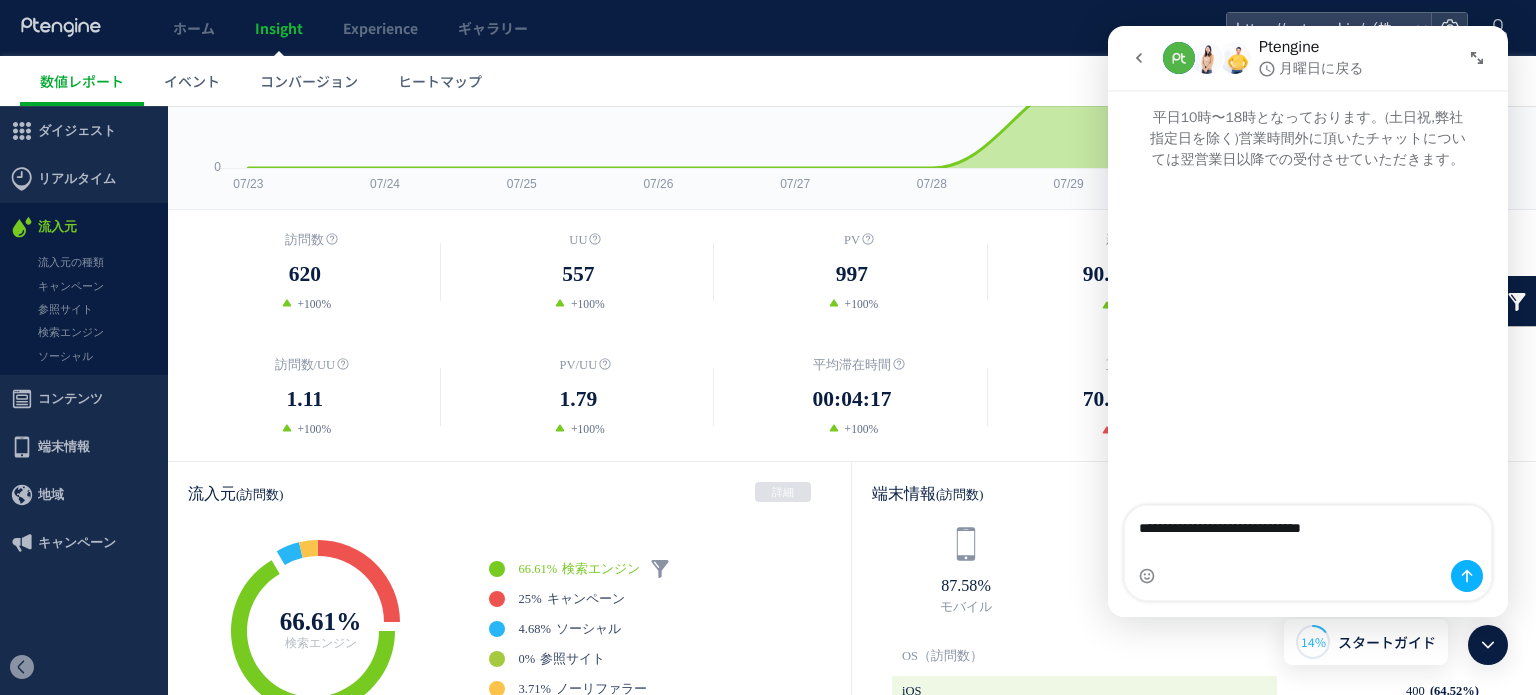 scroll, scrollTop: 0, scrollLeft: 0, axis: both 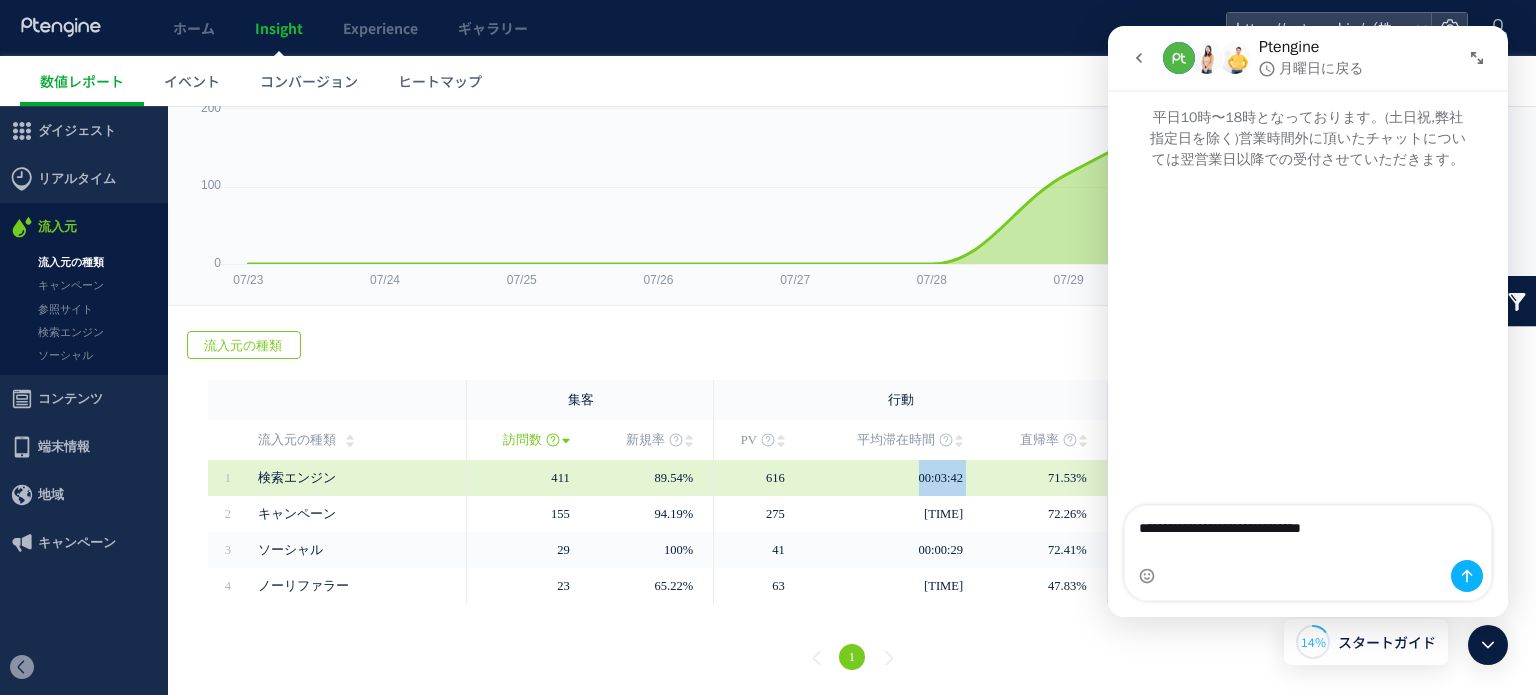 drag, startPoint x: 977, startPoint y: 471, endPoint x: 890, endPoint y: 478, distance: 87.28116 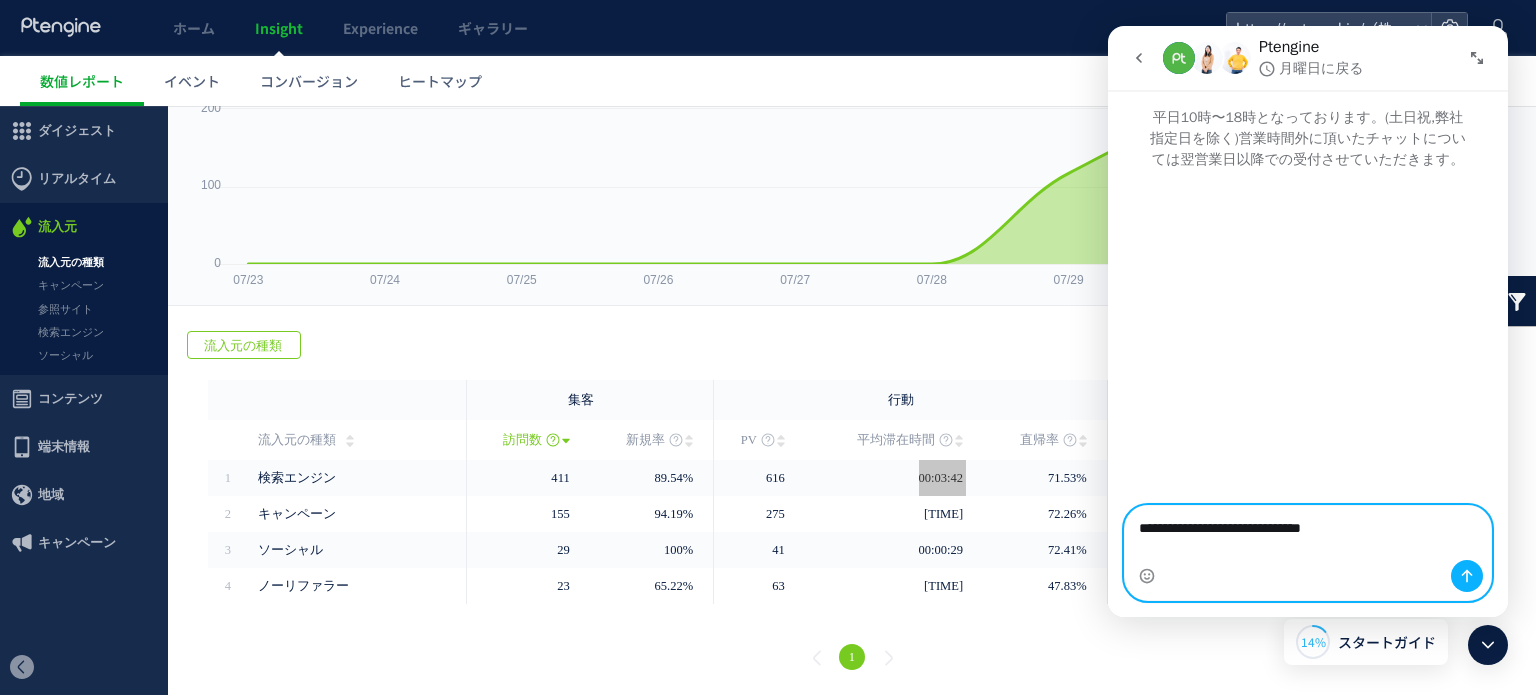 click on "**********" at bounding box center [1308, 543] 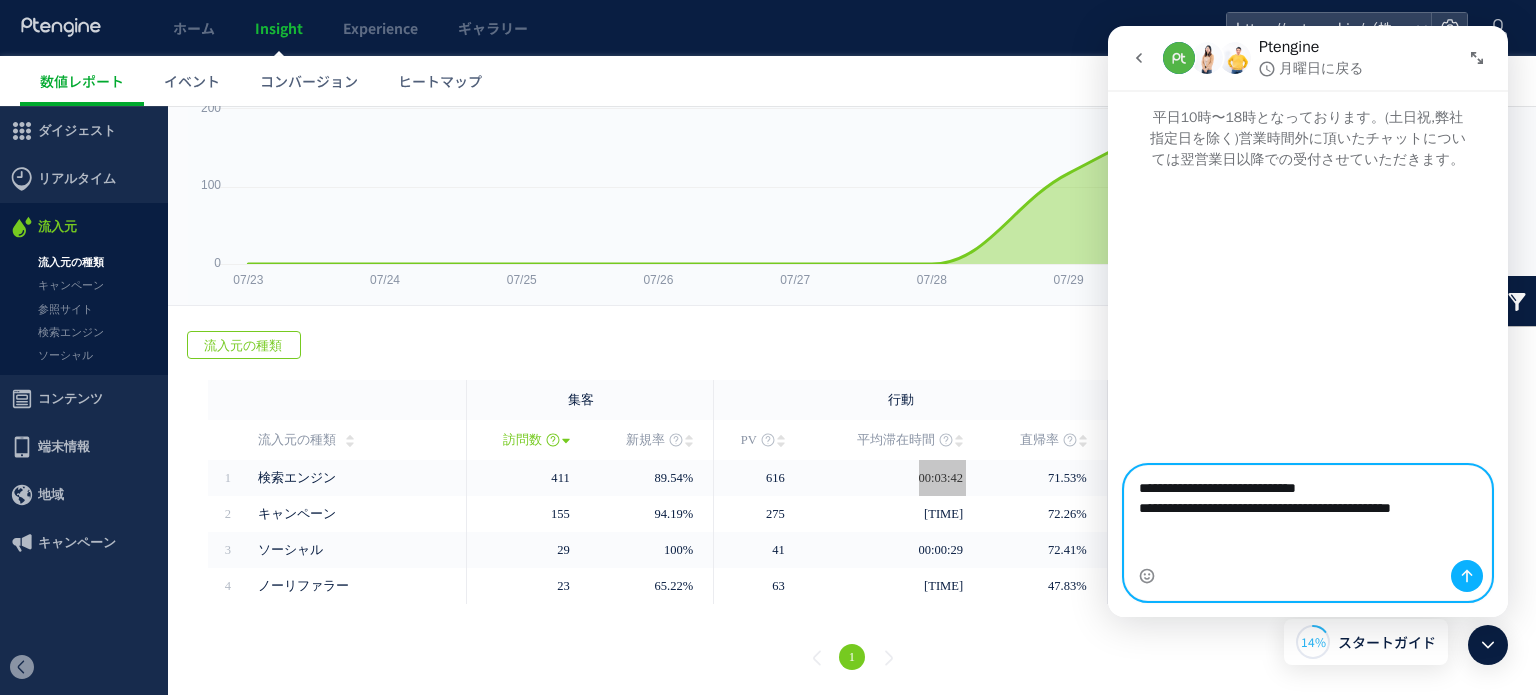 click on "**********" at bounding box center [1308, 513] 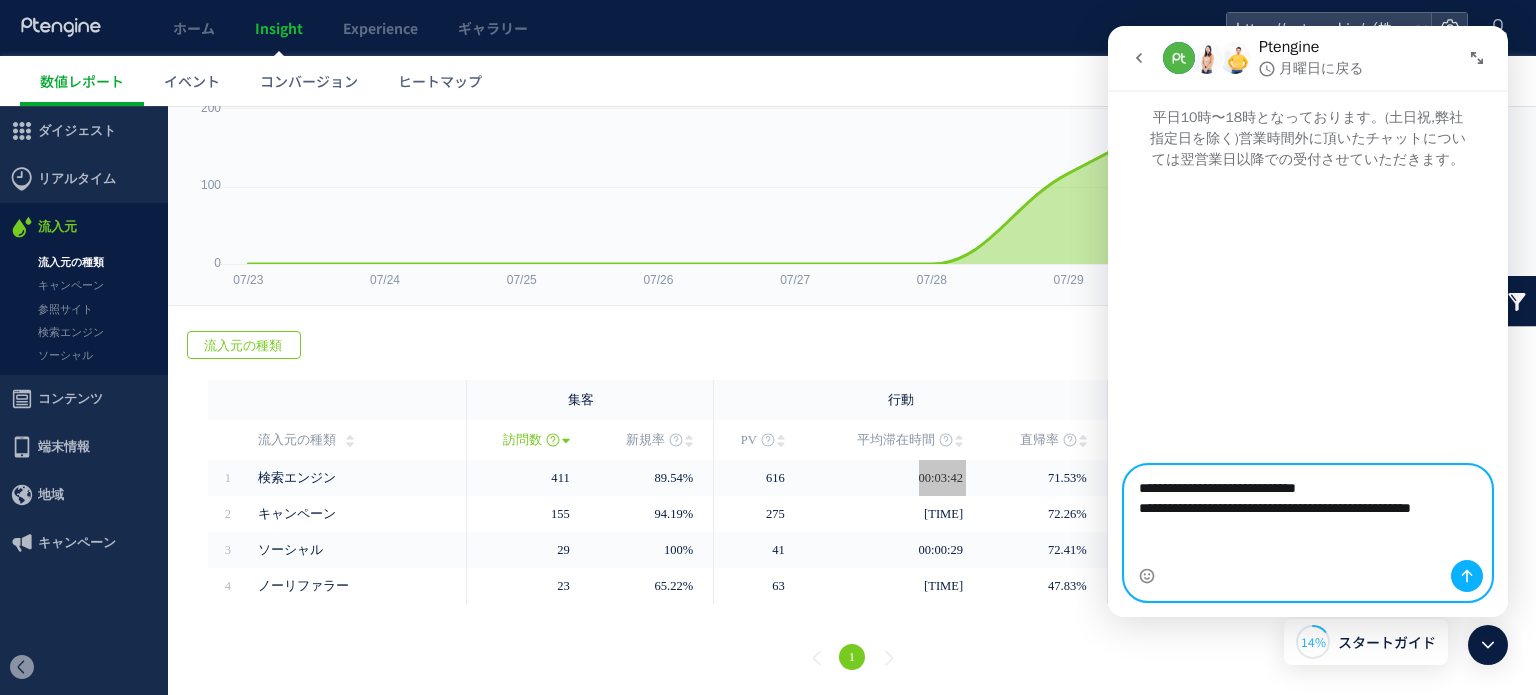 type on "**********" 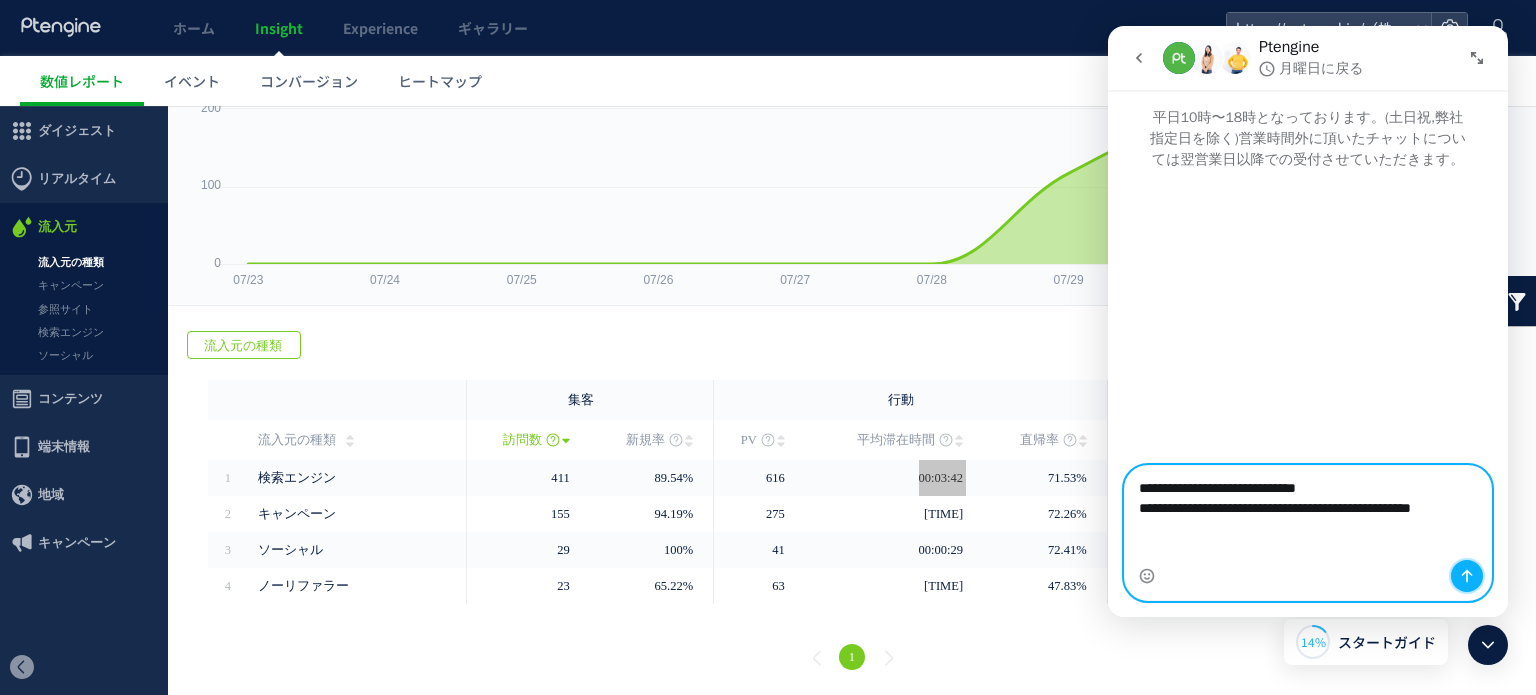 click at bounding box center [1467, 576] 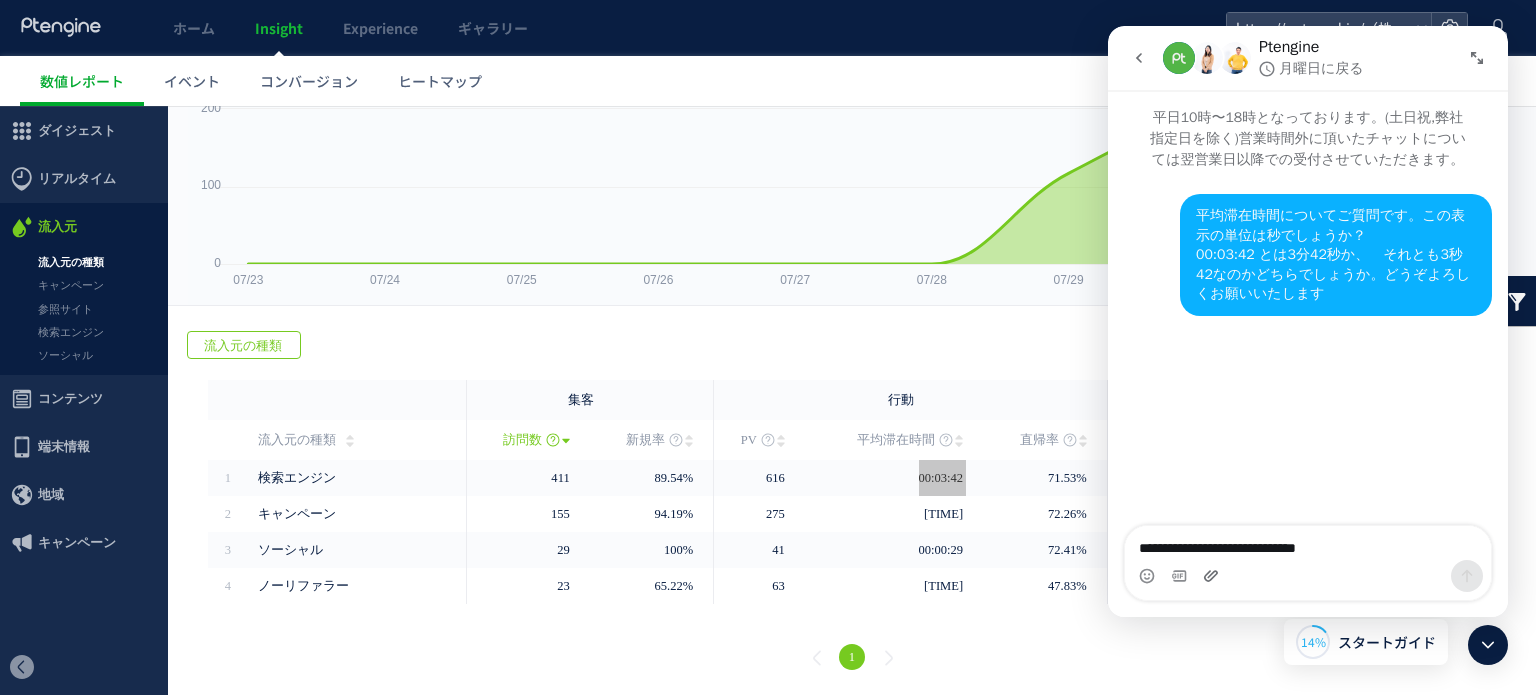 click 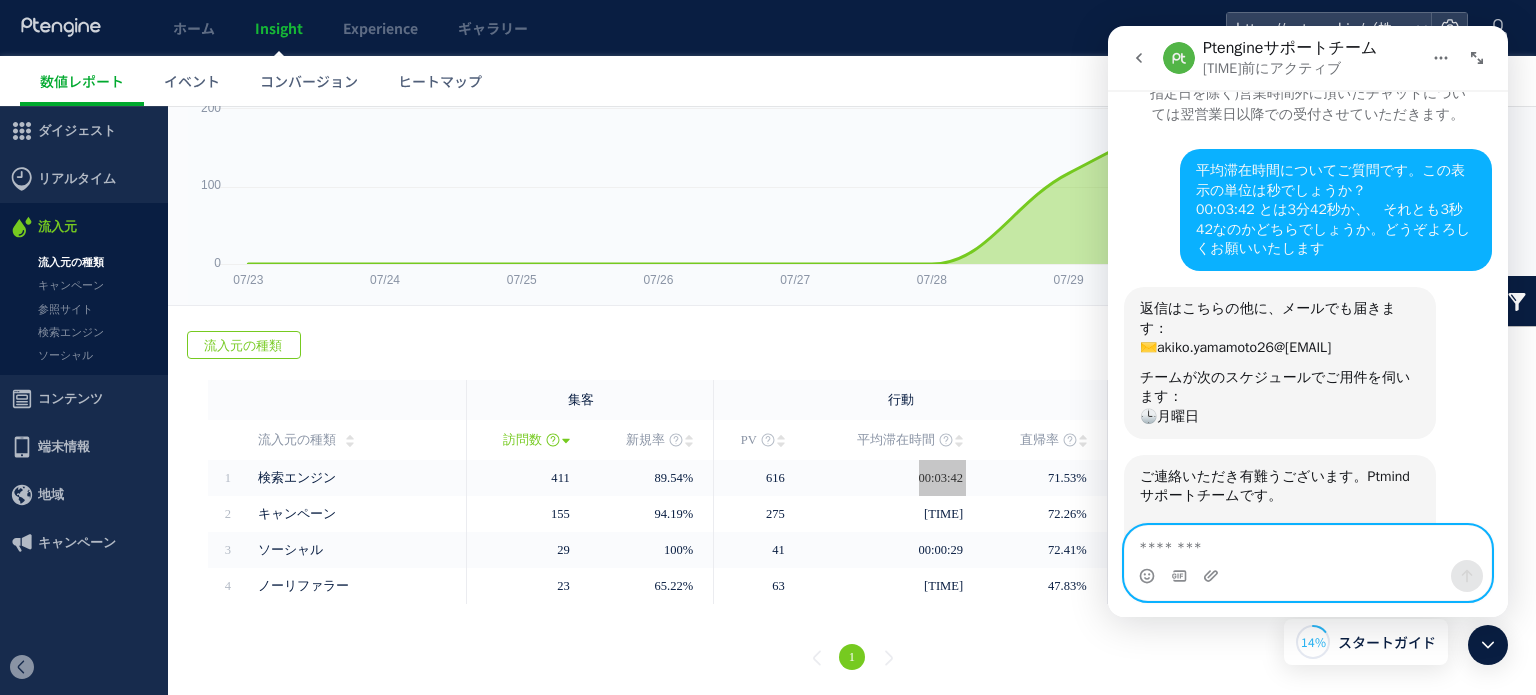 scroll, scrollTop: 77, scrollLeft: 0, axis: vertical 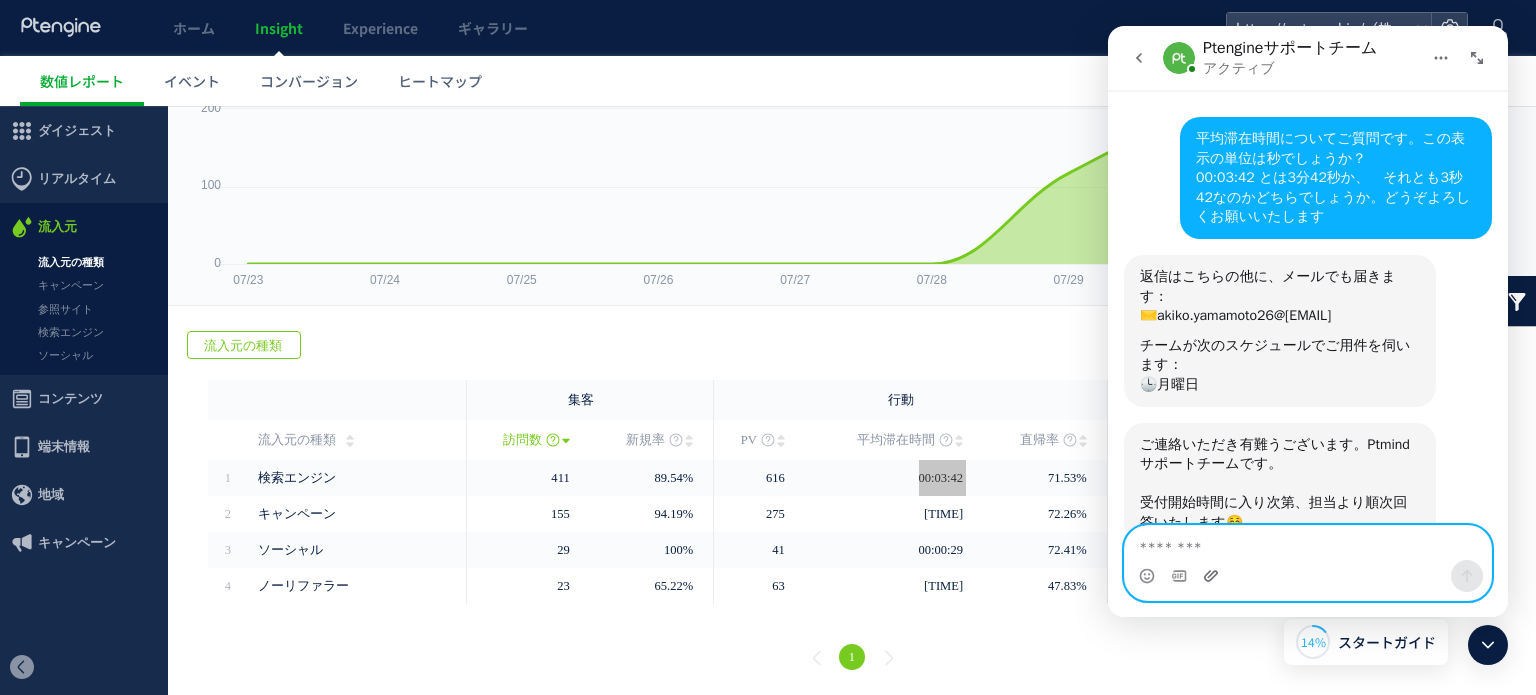 click 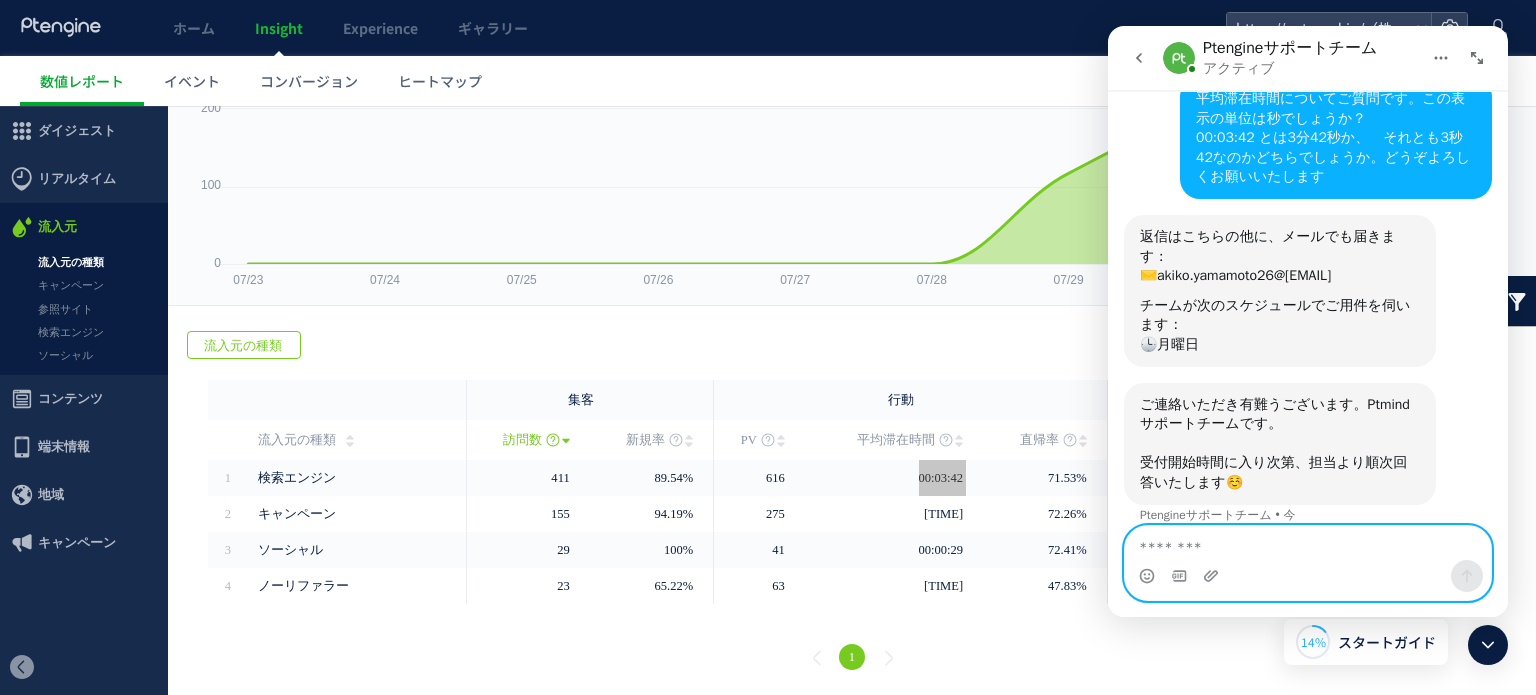 scroll, scrollTop: 216, scrollLeft: 0, axis: vertical 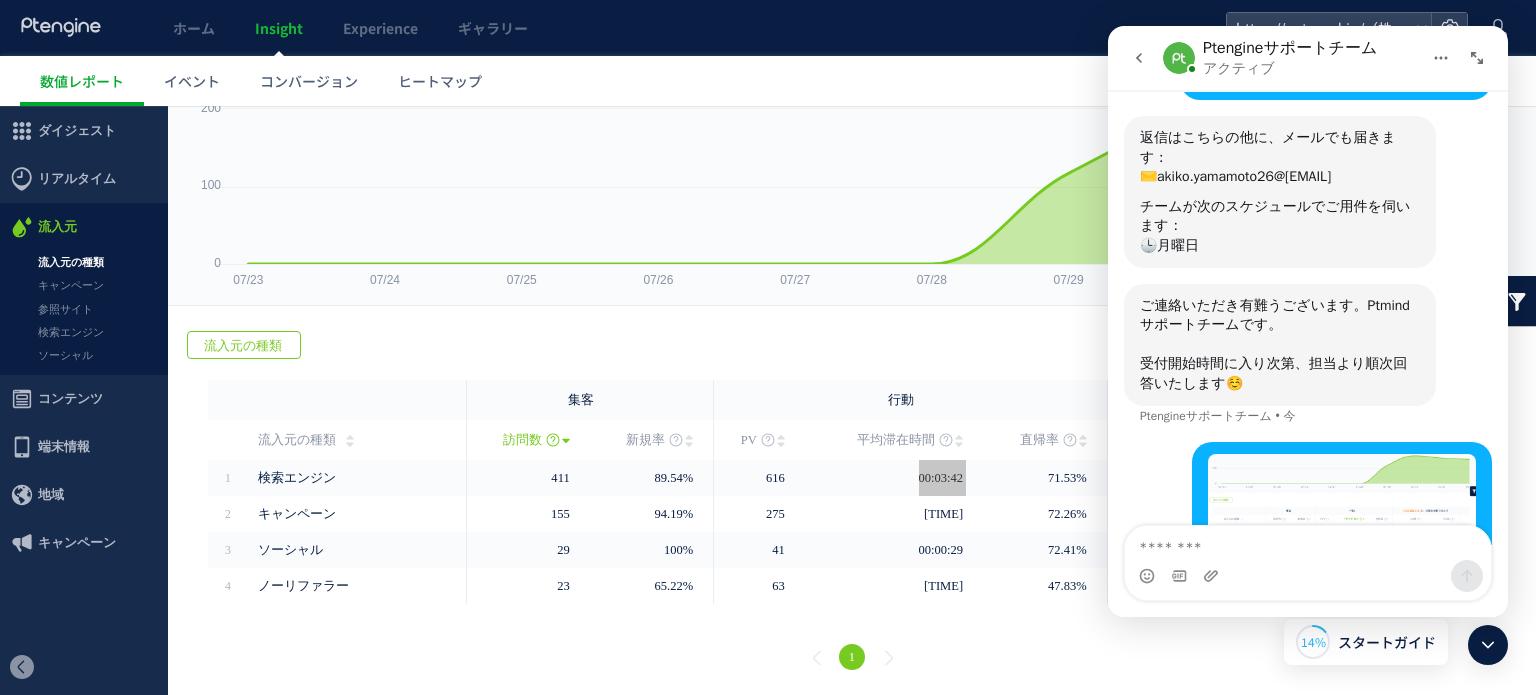 click at bounding box center [1342, 503] 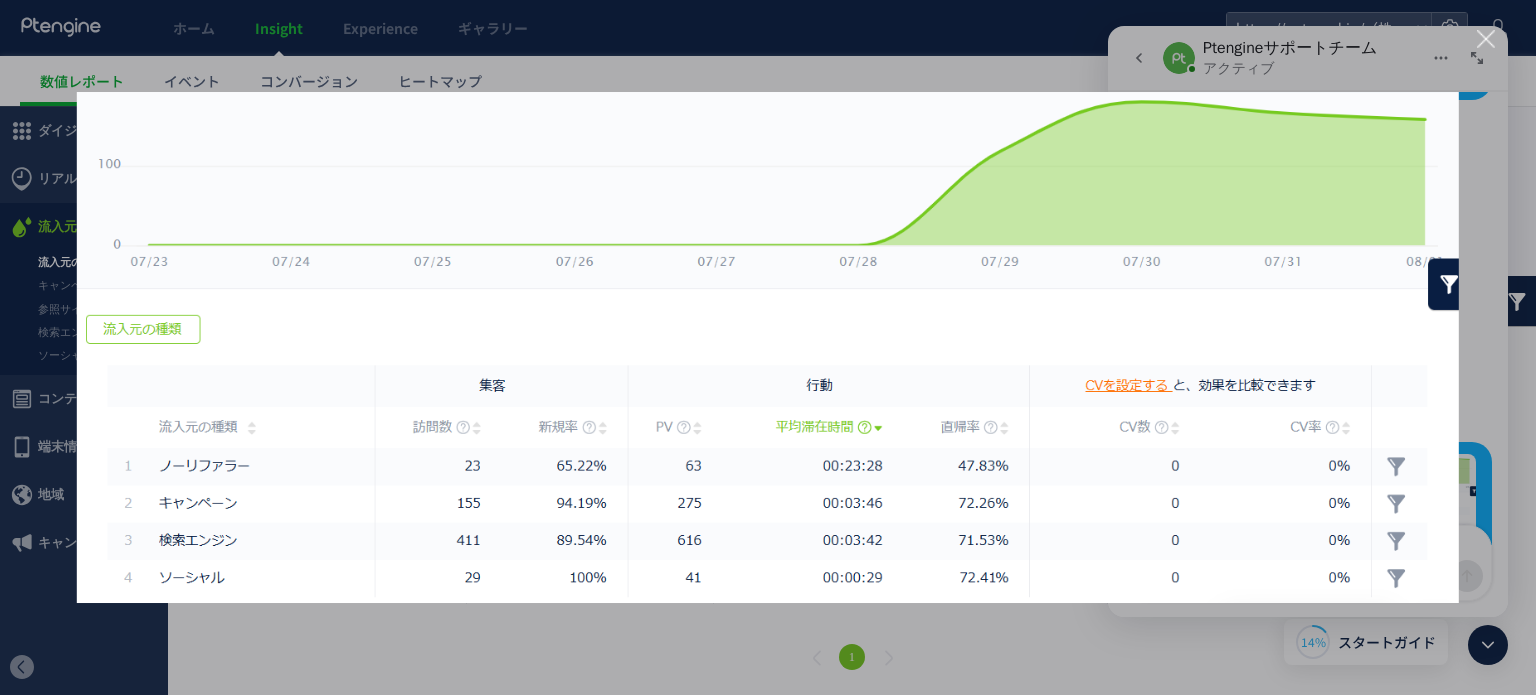 click at bounding box center [768, 347] 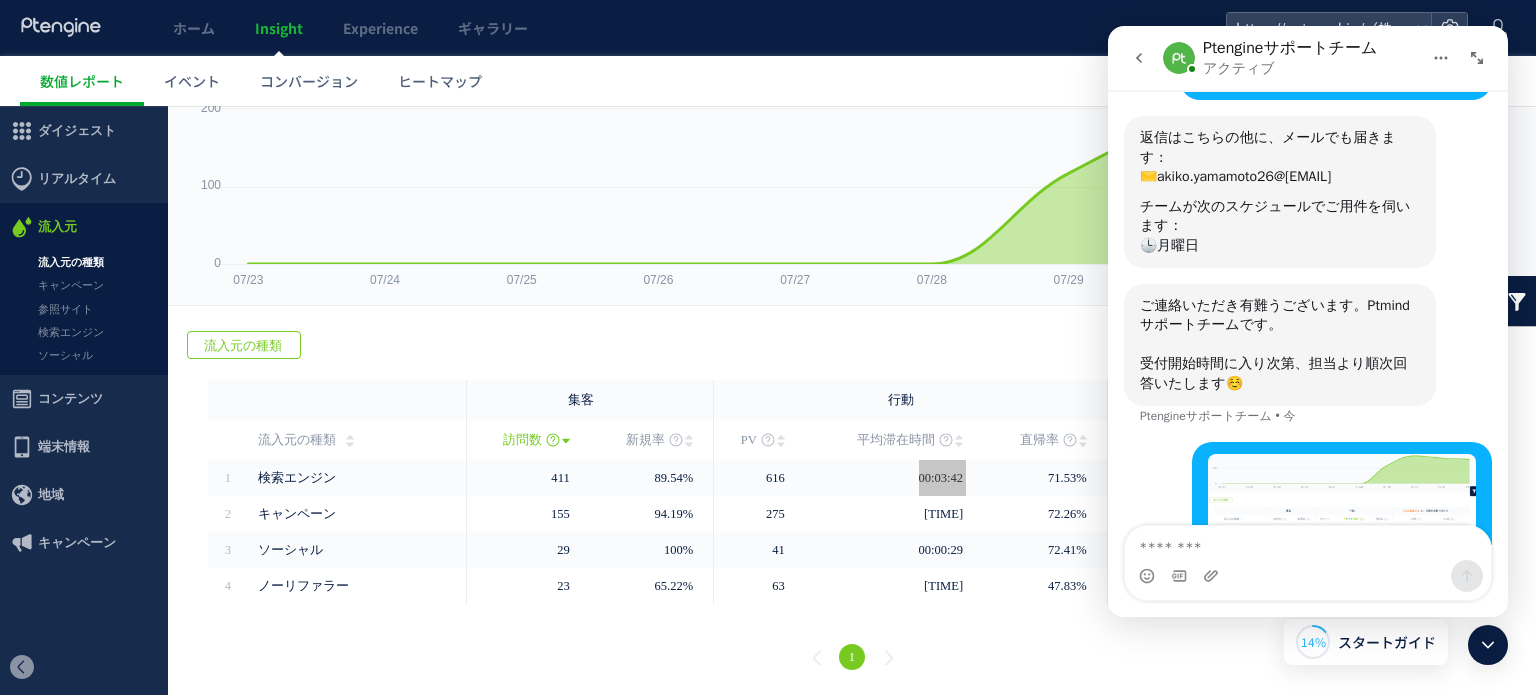 click on "ご連絡いただき有難うございます。Ptmindサポートチームです。​ 受付開始時間に入り次第、担当より順次回答いたします☺️" at bounding box center [1275, 344] 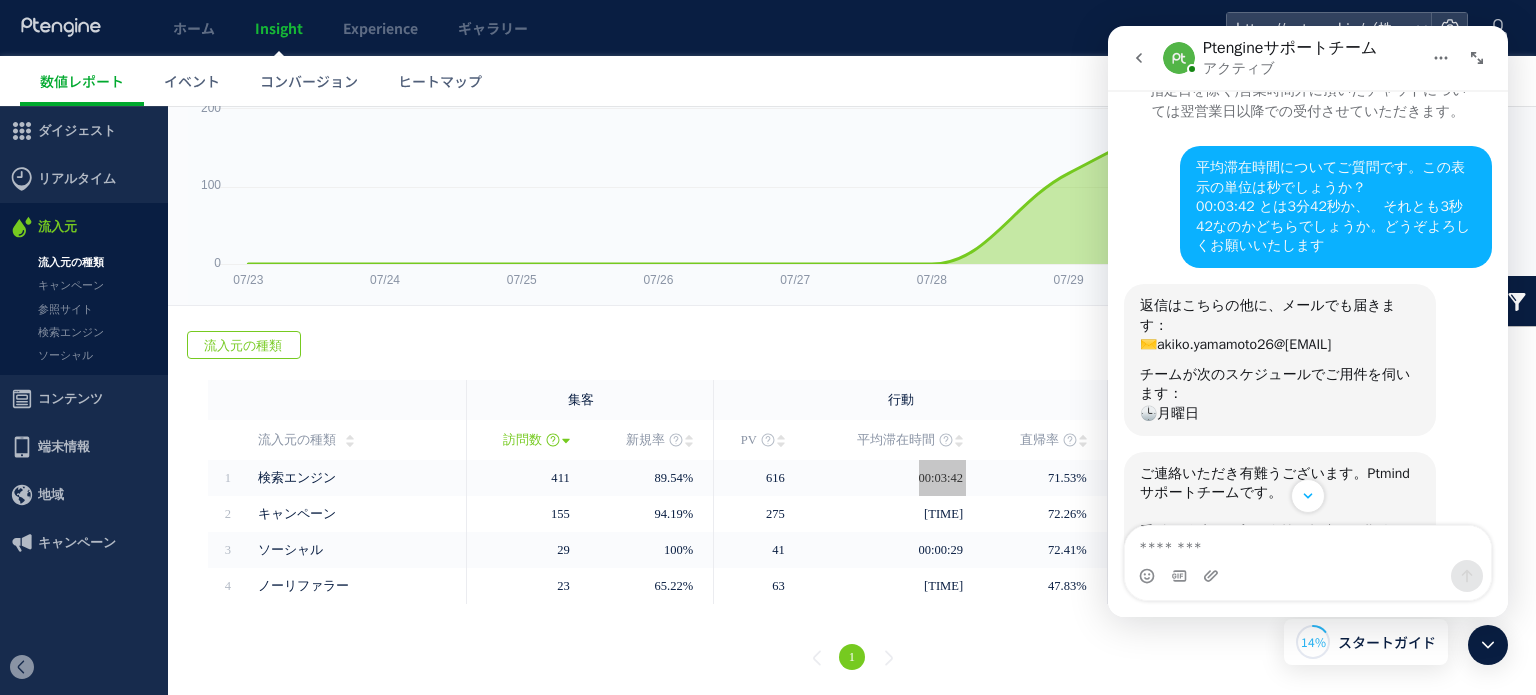 scroll, scrollTop: 0, scrollLeft: 0, axis: both 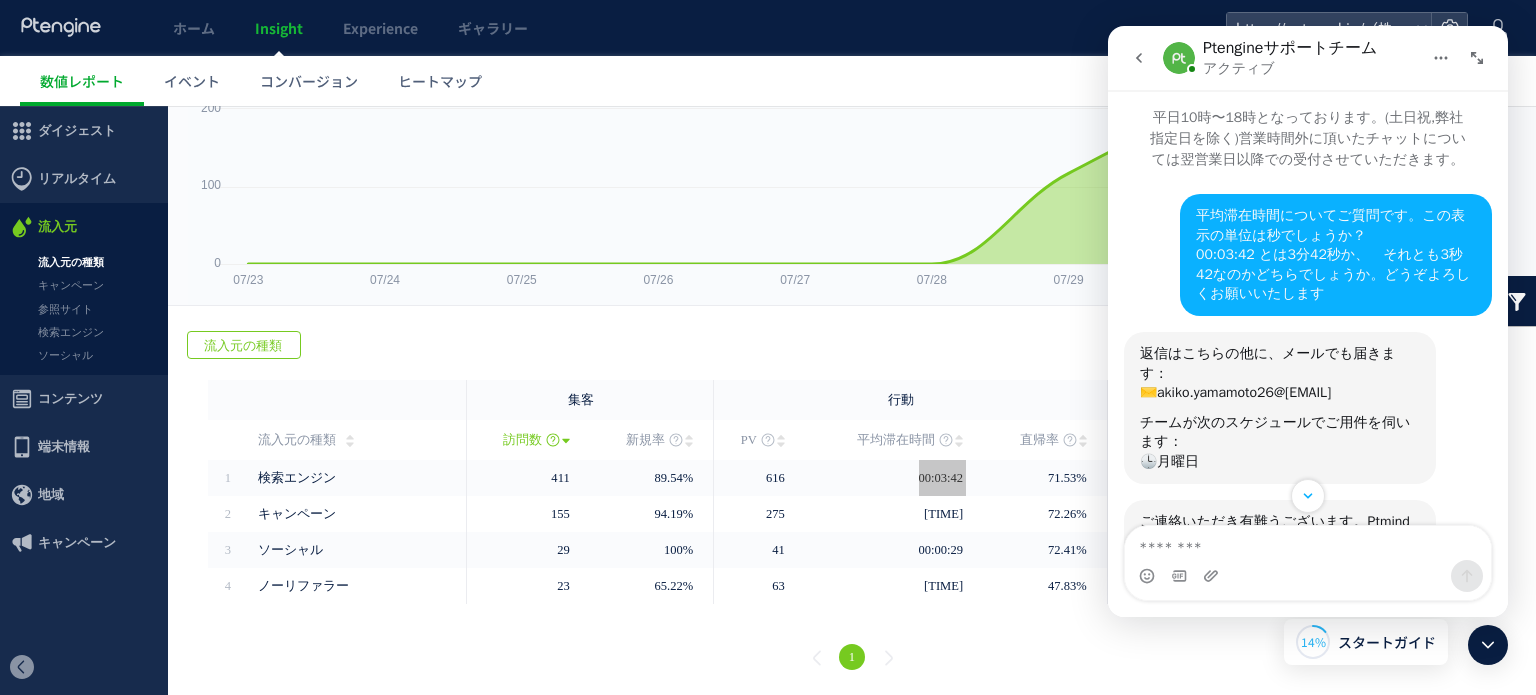 click at bounding box center [1477, 58] 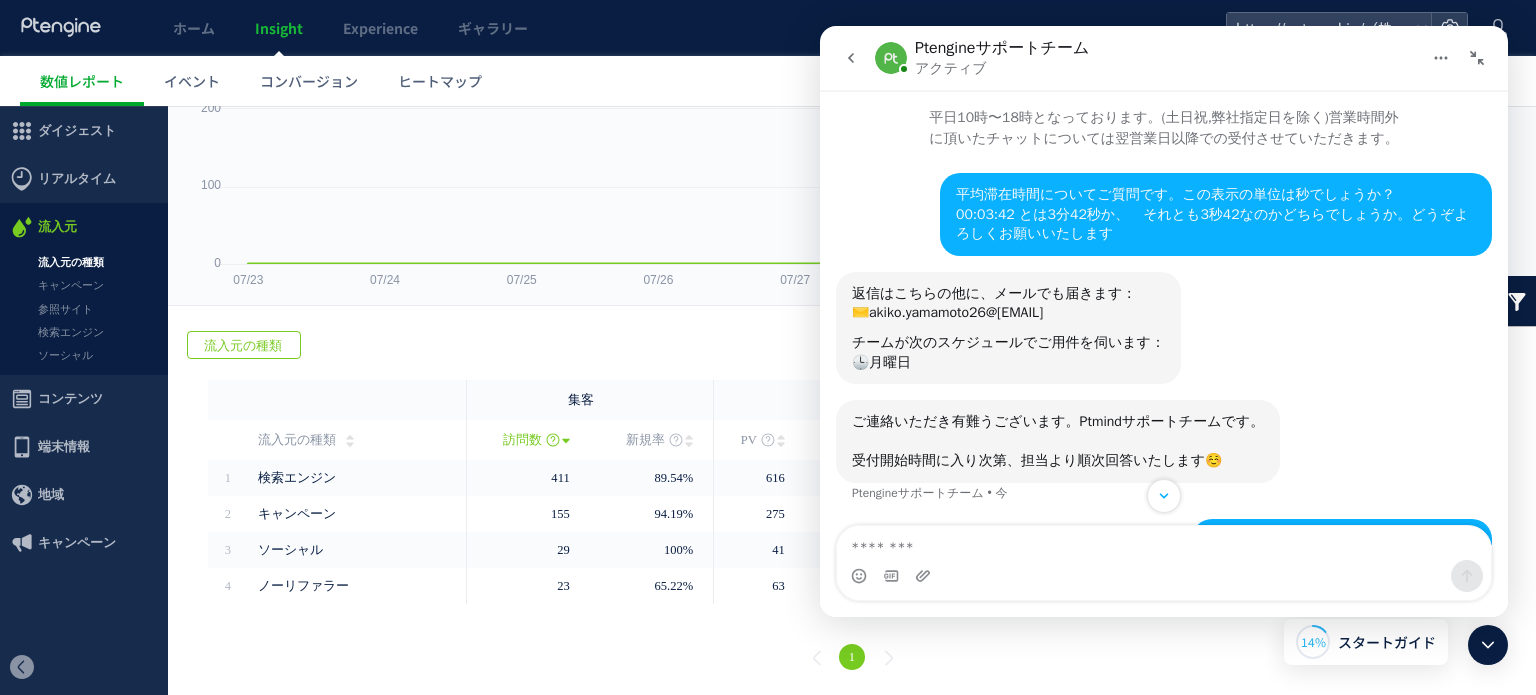 click at bounding box center (1477, 58) 